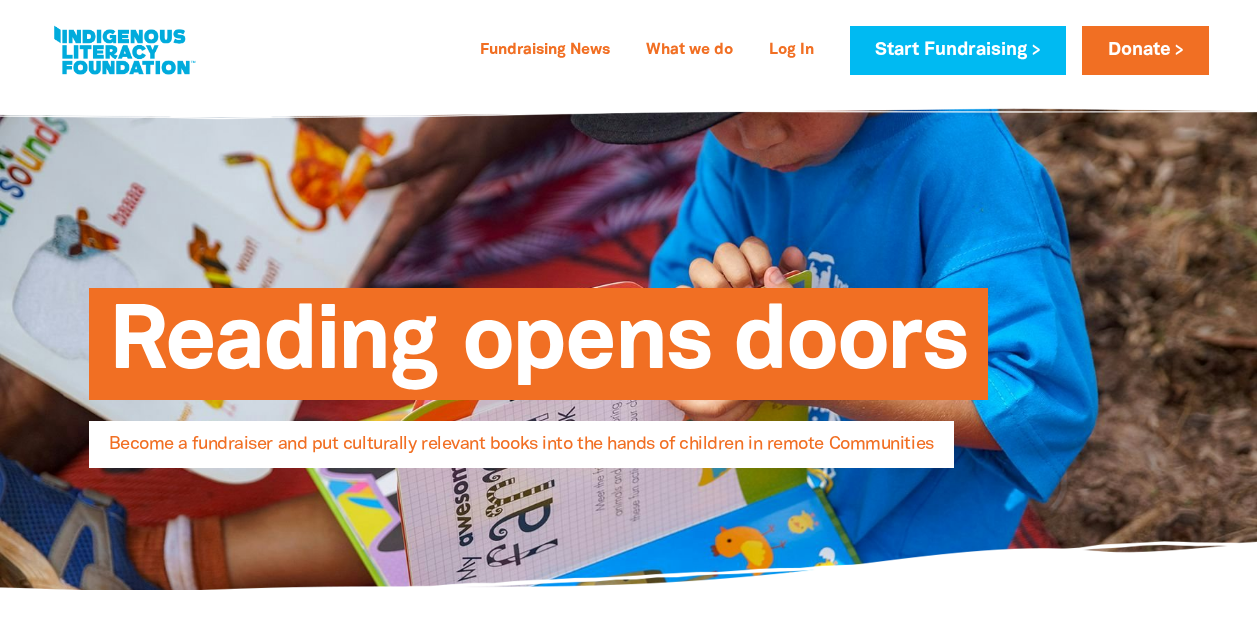 select on "AU" 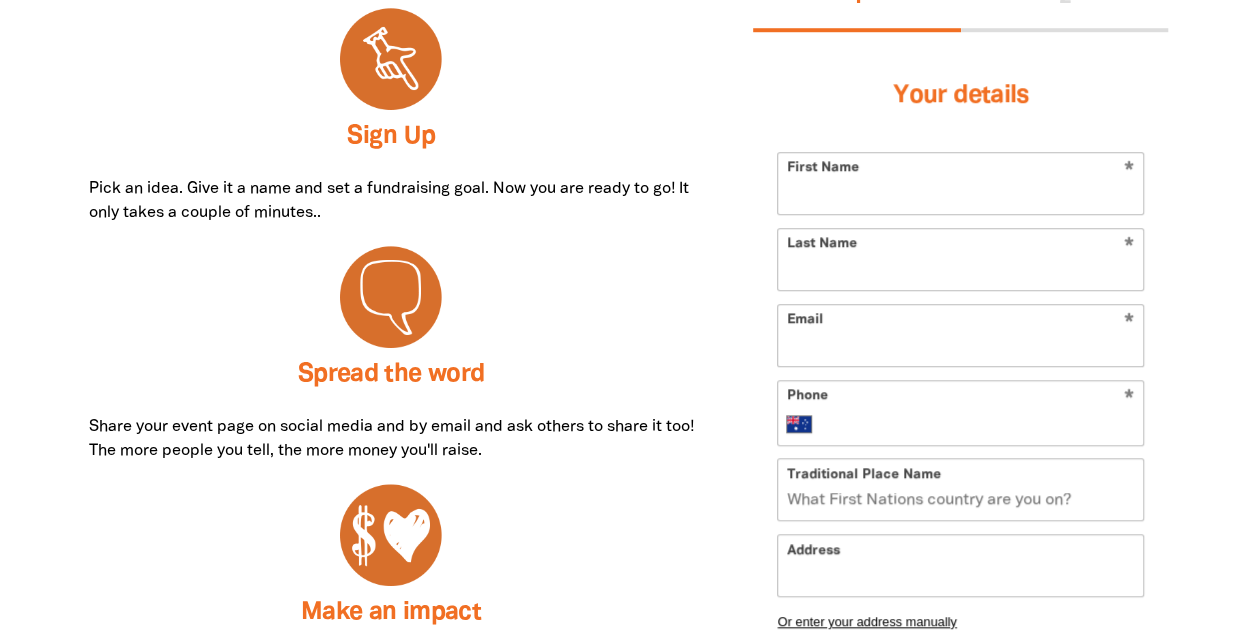 scroll, scrollTop: 0, scrollLeft: 0, axis: both 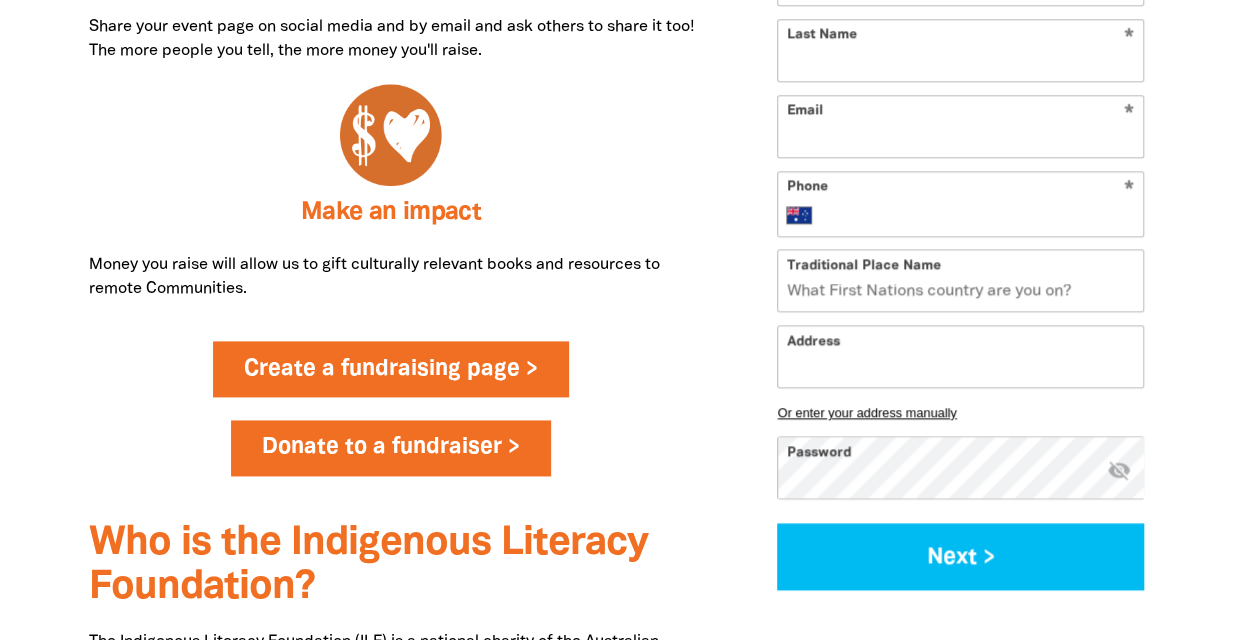click on "Create a fundraising page >" at bounding box center [391, 369] 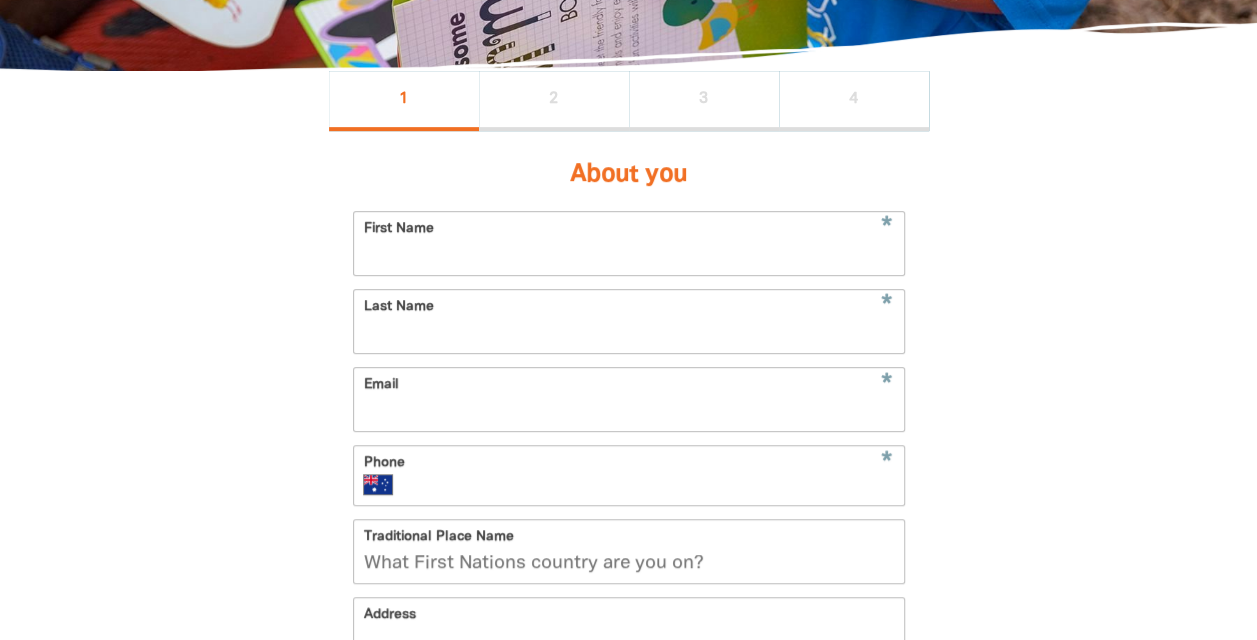 scroll, scrollTop: 500, scrollLeft: 0, axis: vertical 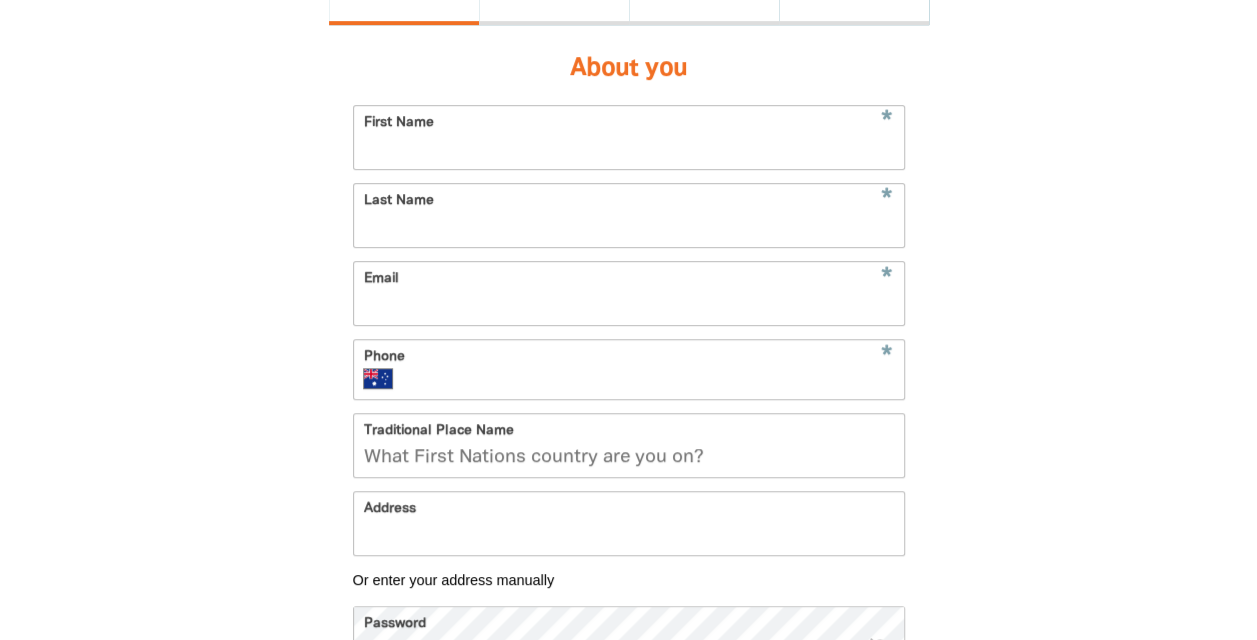 click on "First Name" at bounding box center (629, 137) 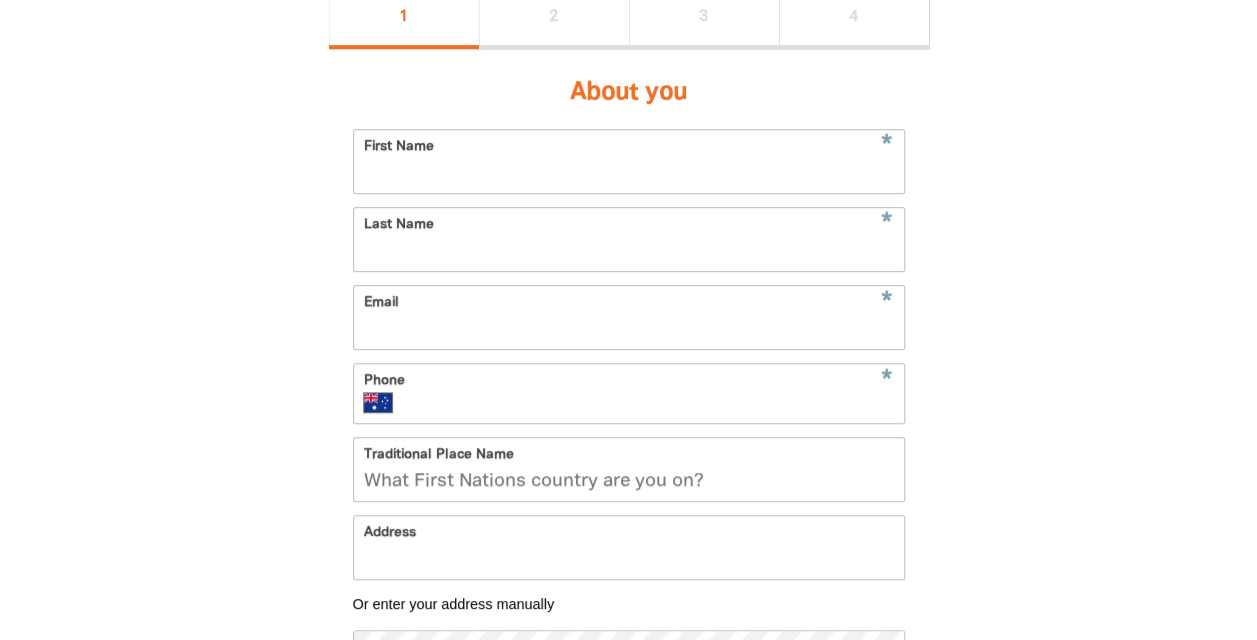 scroll, scrollTop: 400, scrollLeft: 0, axis: vertical 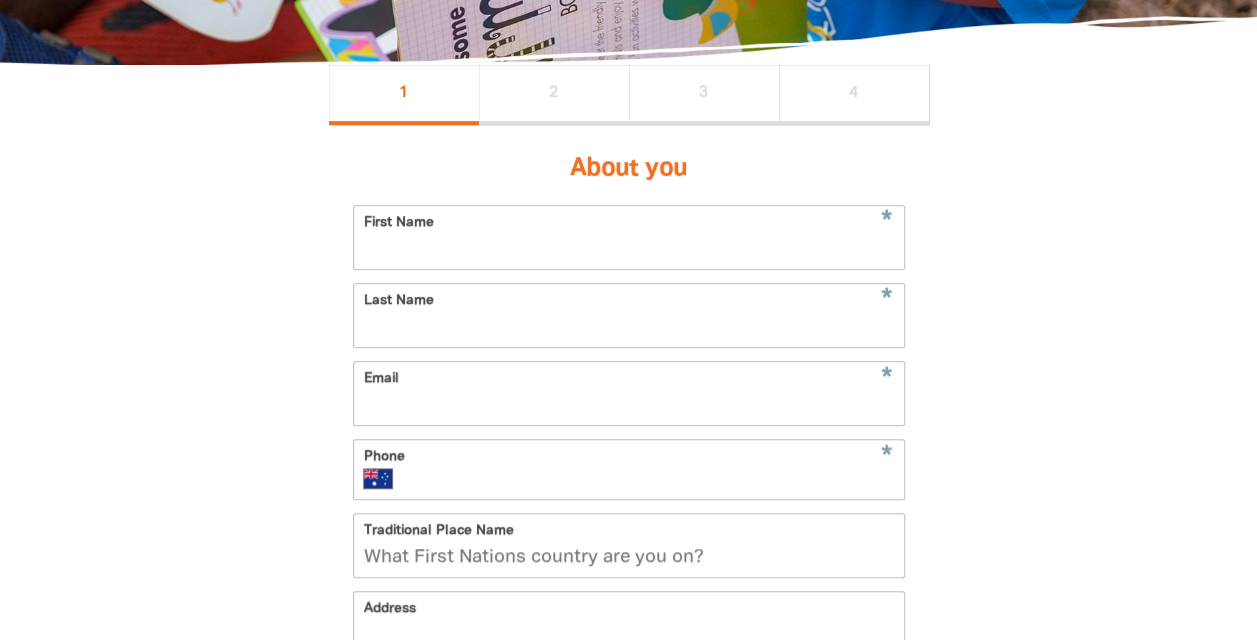 click on "First Name" at bounding box center [629, 237] 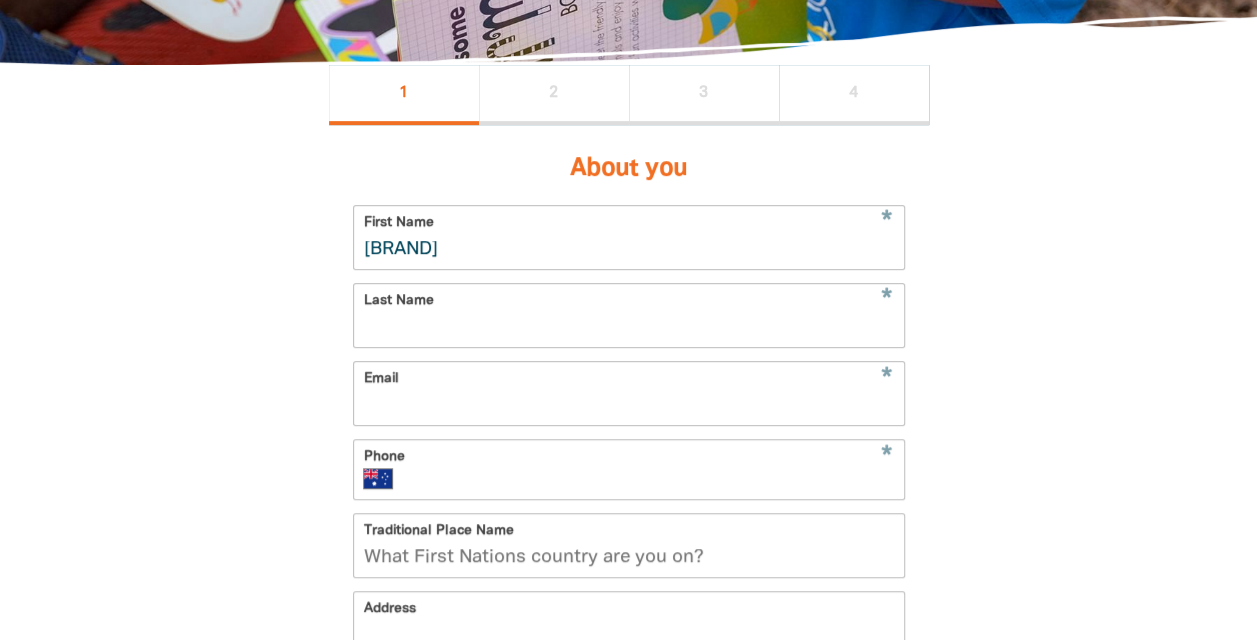 type on "[BRAND]" 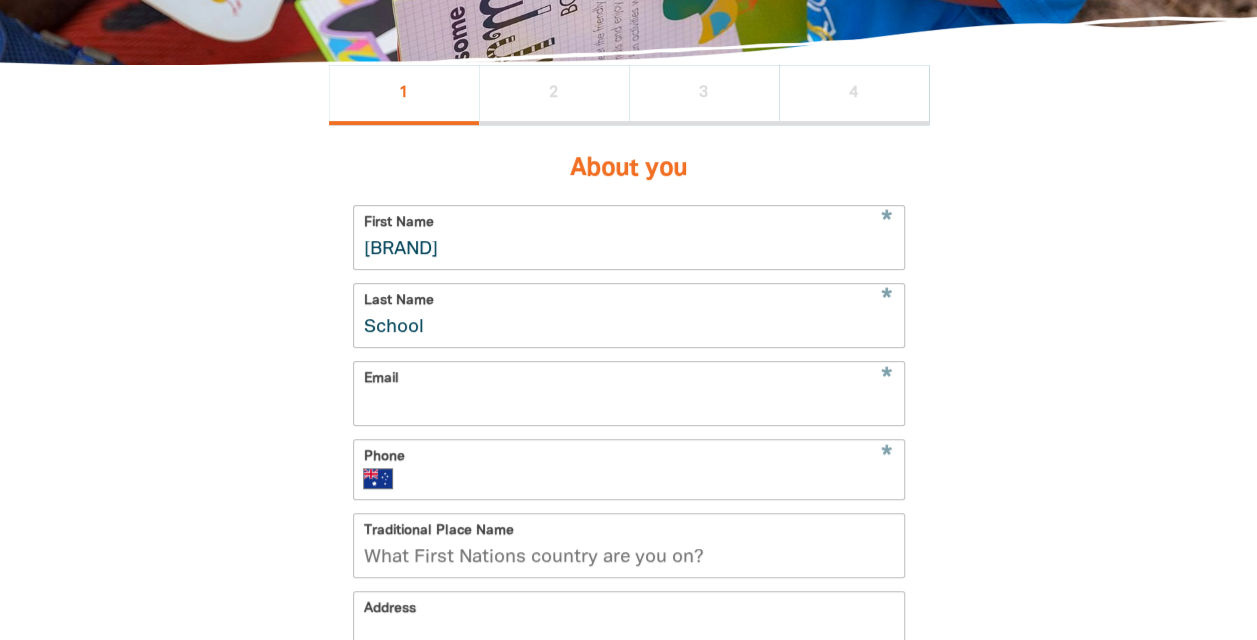 type on "School" 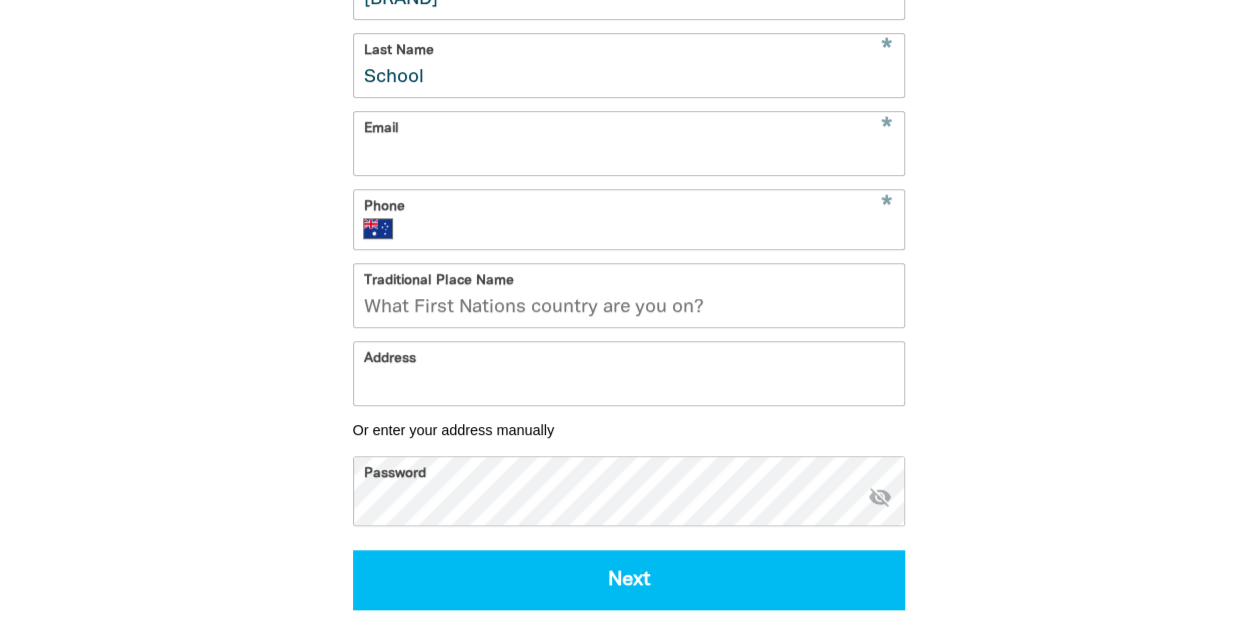 scroll, scrollTop: 600, scrollLeft: 0, axis: vertical 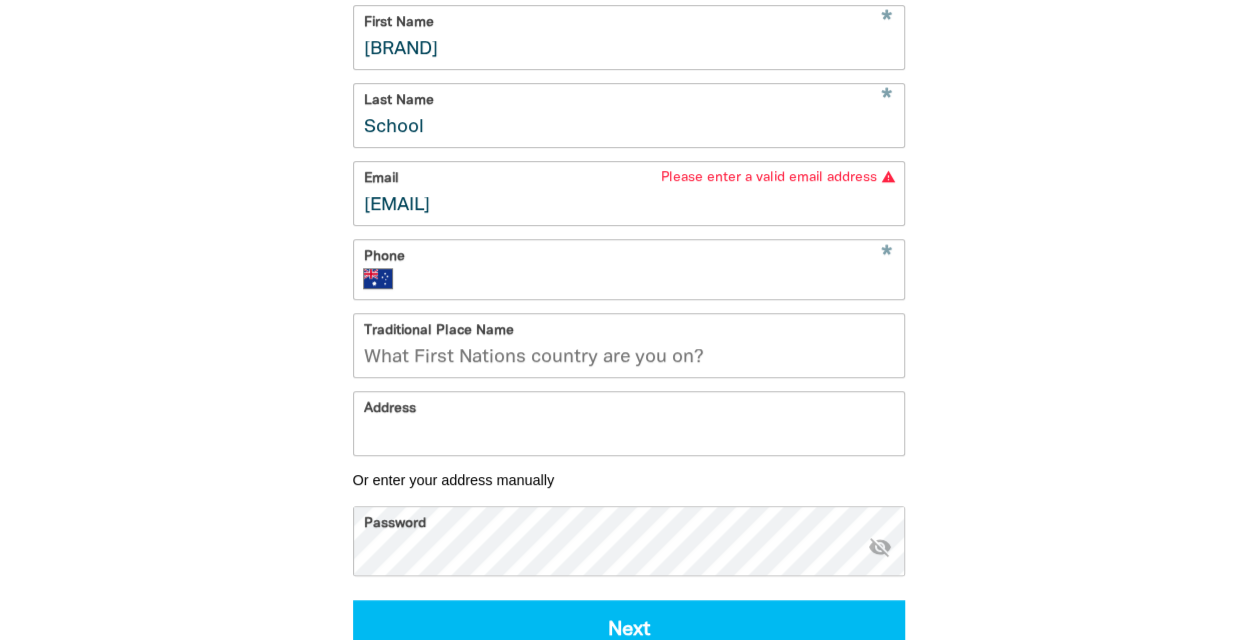 type on "[EMAIL]" 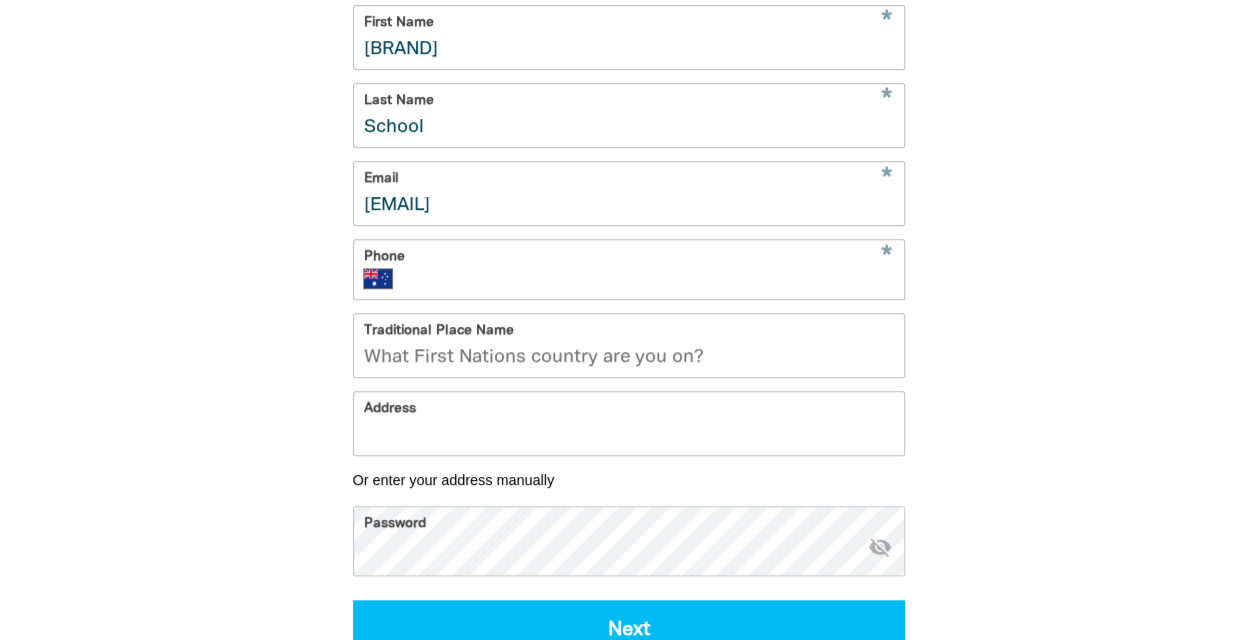 click on "Phone" at bounding box center (651, 279) 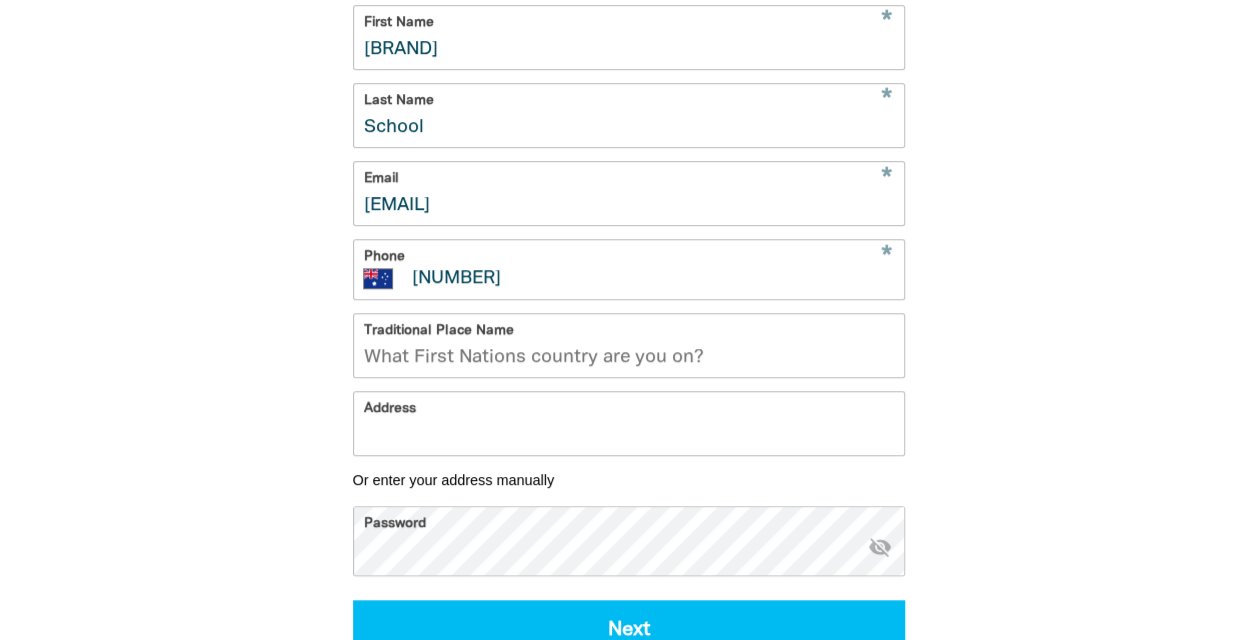 type on "[NUMBER]" 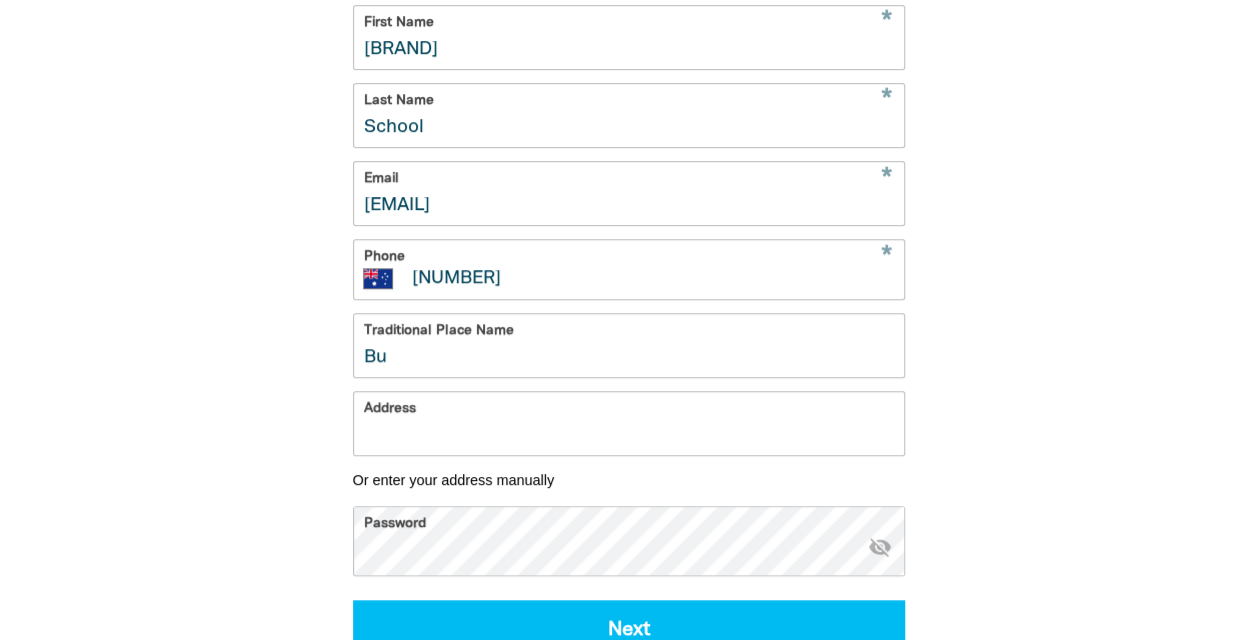 type on "B" 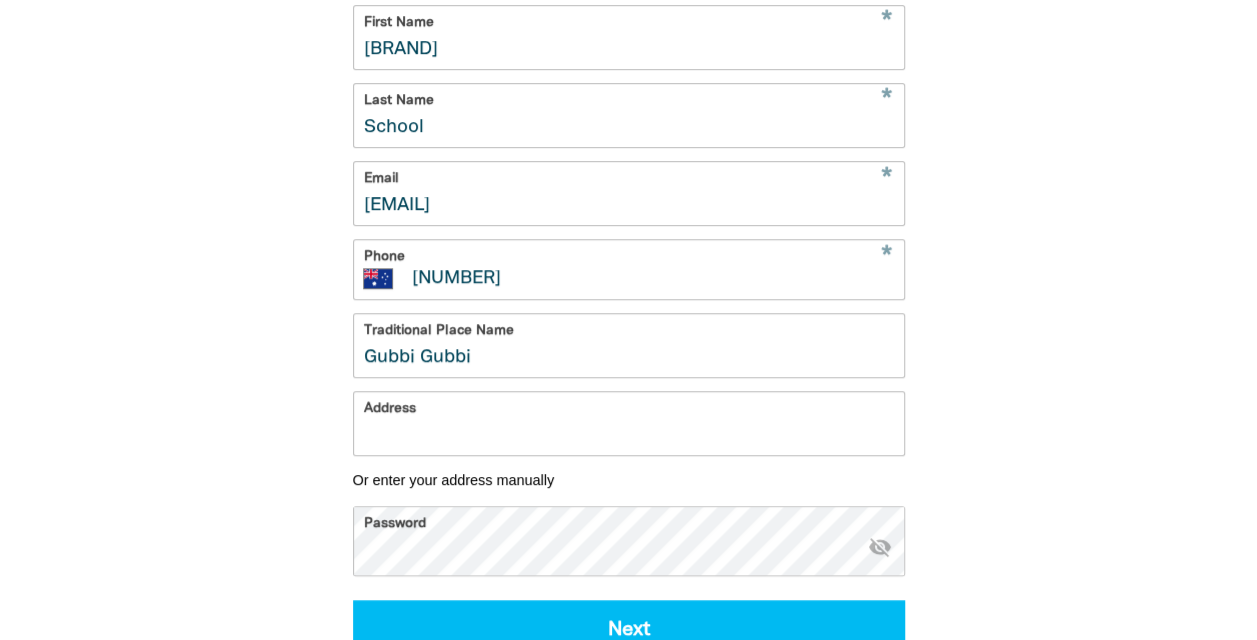 drag, startPoint x: 507, startPoint y: 377, endPoint x: 330, endPoint y: 368, distance: 177.22867 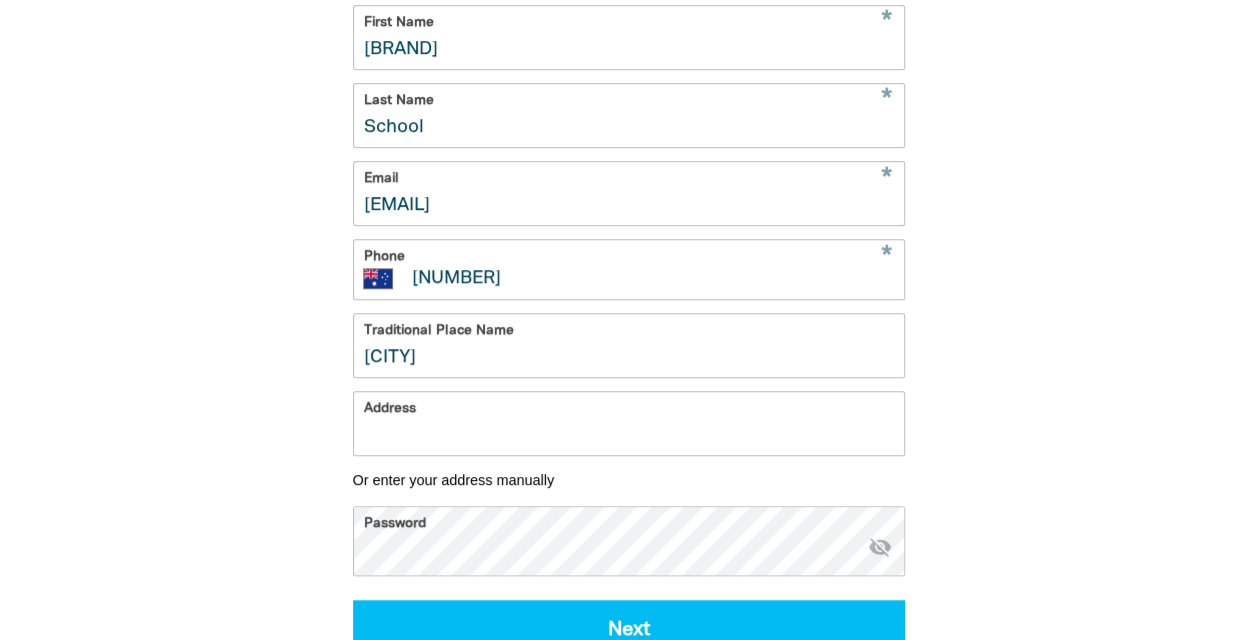 type on "[CITY]" 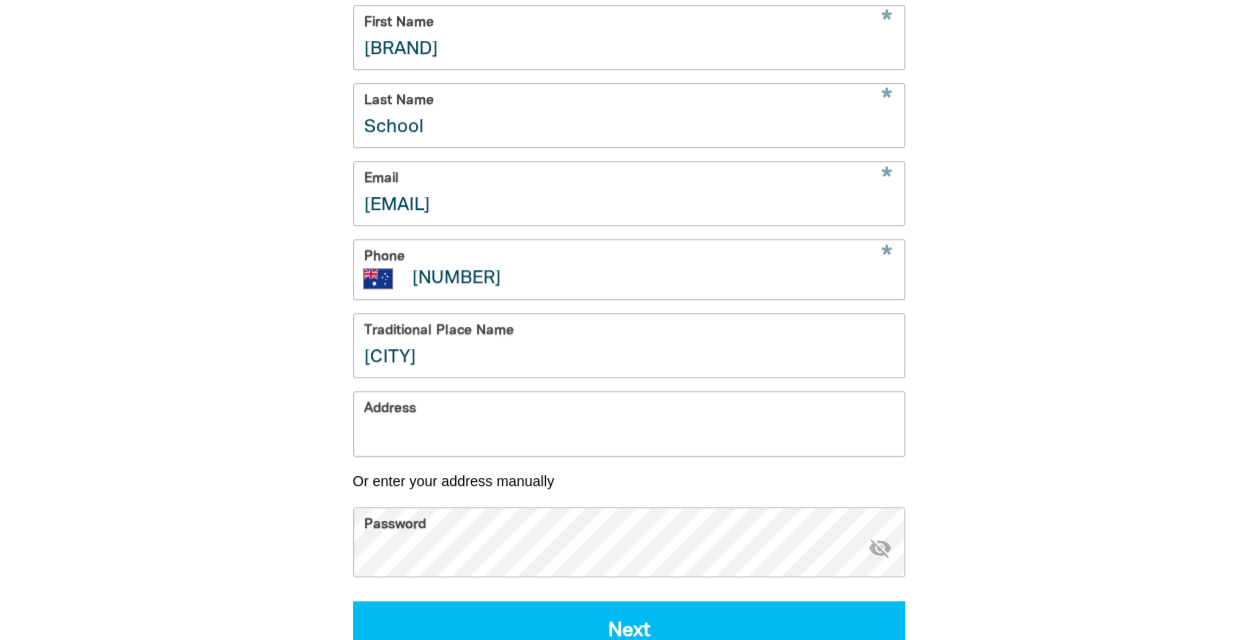 click on "Address" at bounding box center (629, 423) 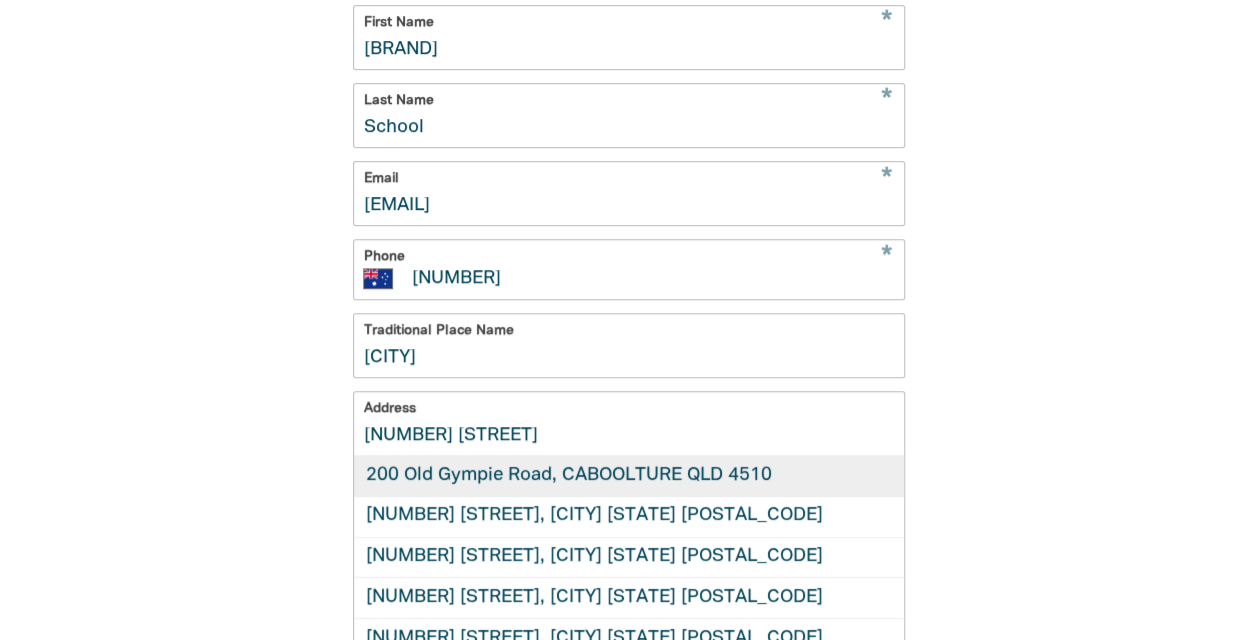 click on "200 Old Gympie Road, CABOOLTURE QLD 4510" at bounding box center (629, 476) 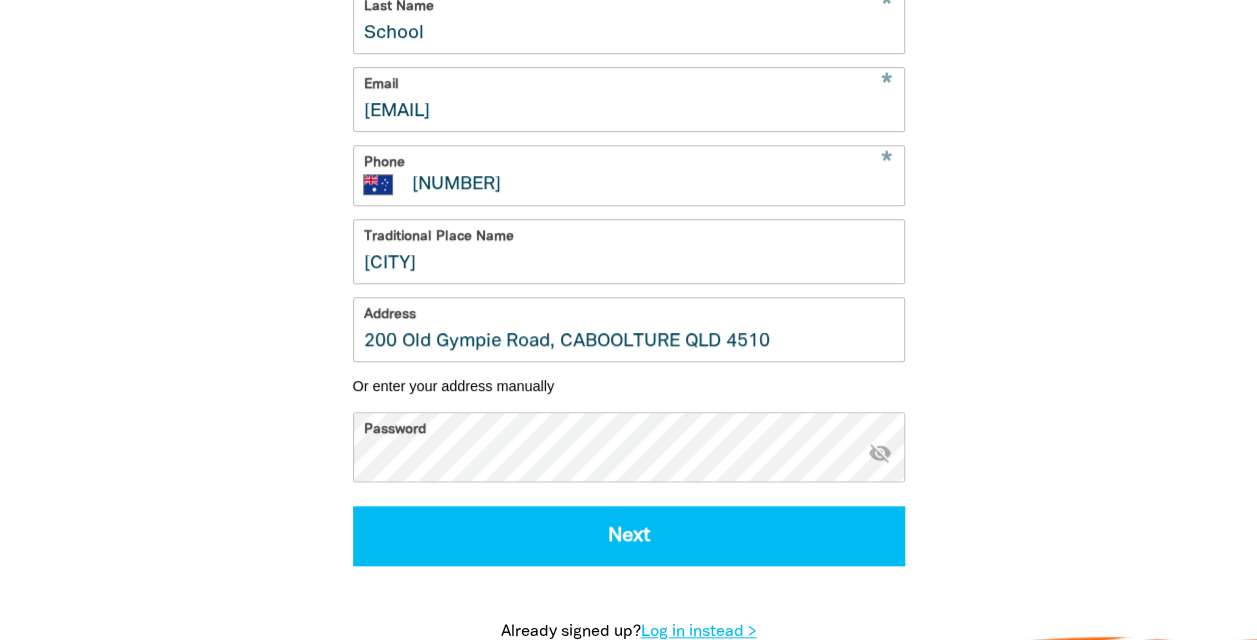 scroll, scrollTop: 700, scrollLeft: 0, axis: vertical 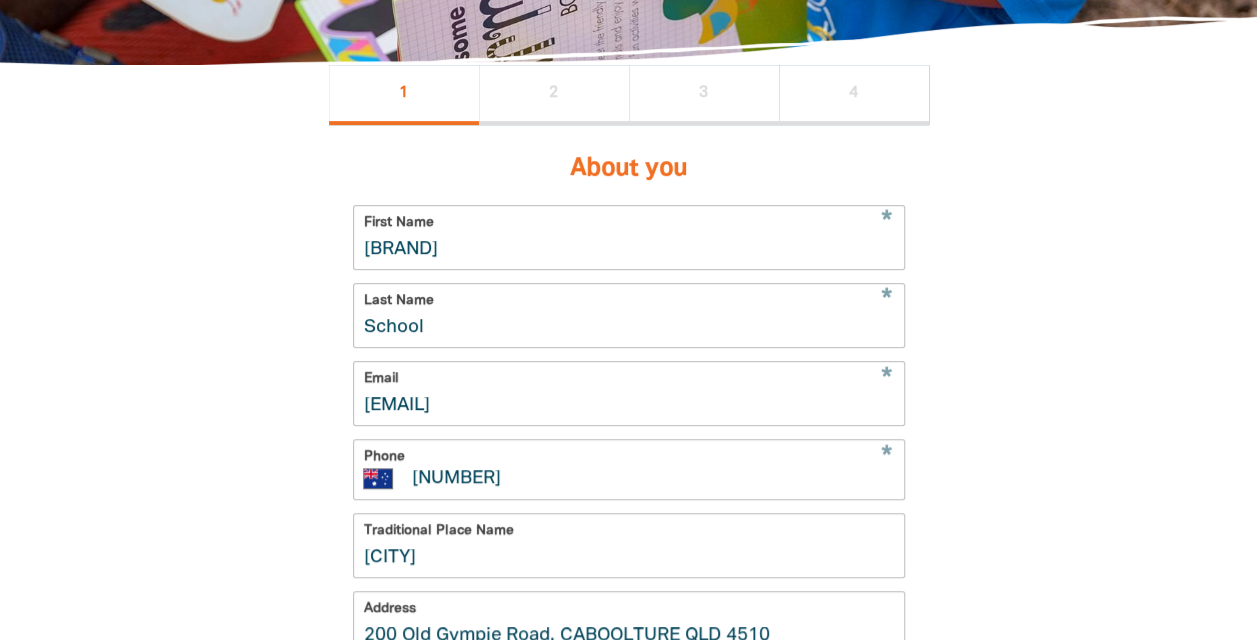 drag, startPoint x: 591, startPoint y: 250, endPoint x: 345, endPoint y: 248, distance: 246.00813 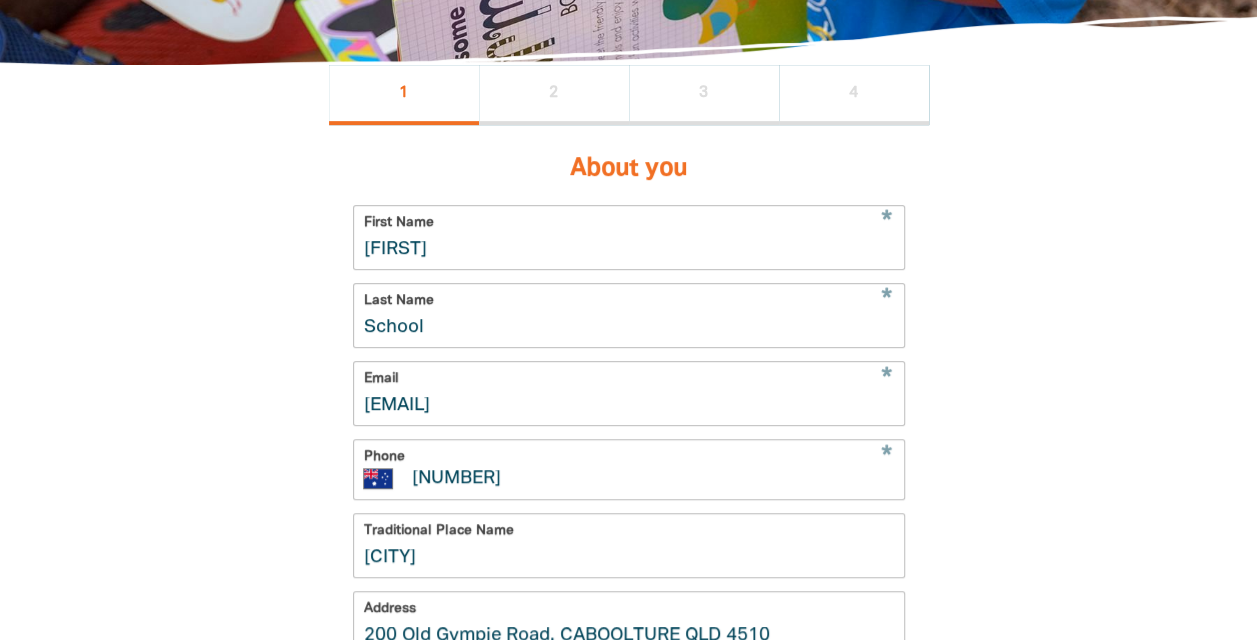 type on "[FIRST]" 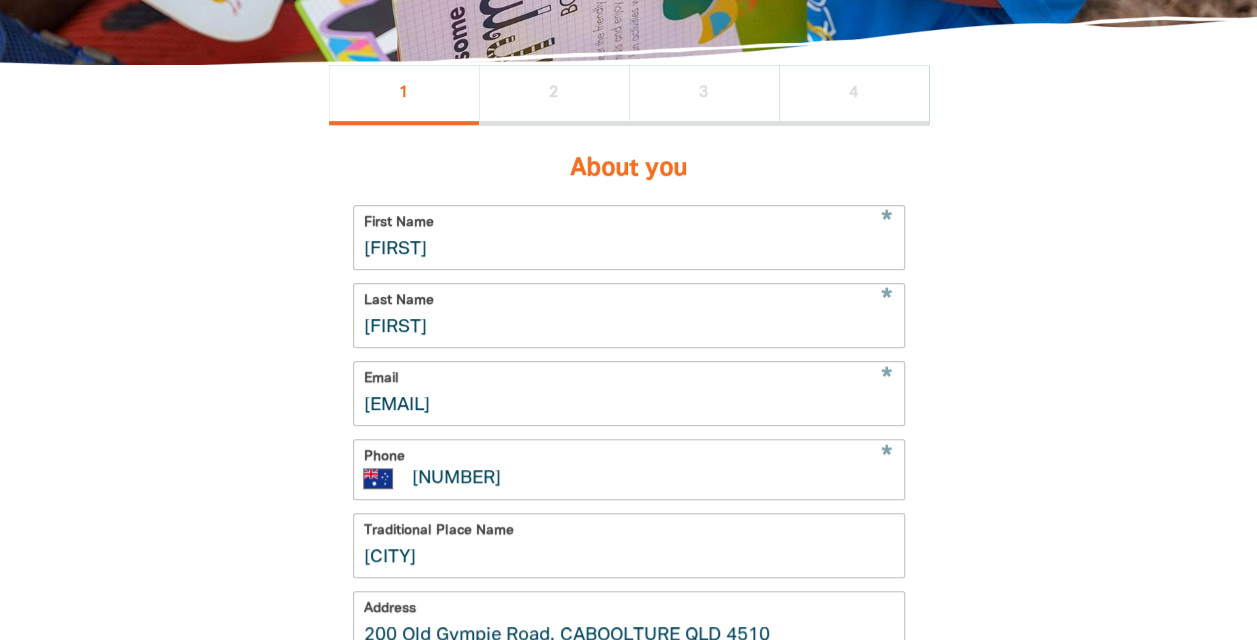 type on "[FIRST]" 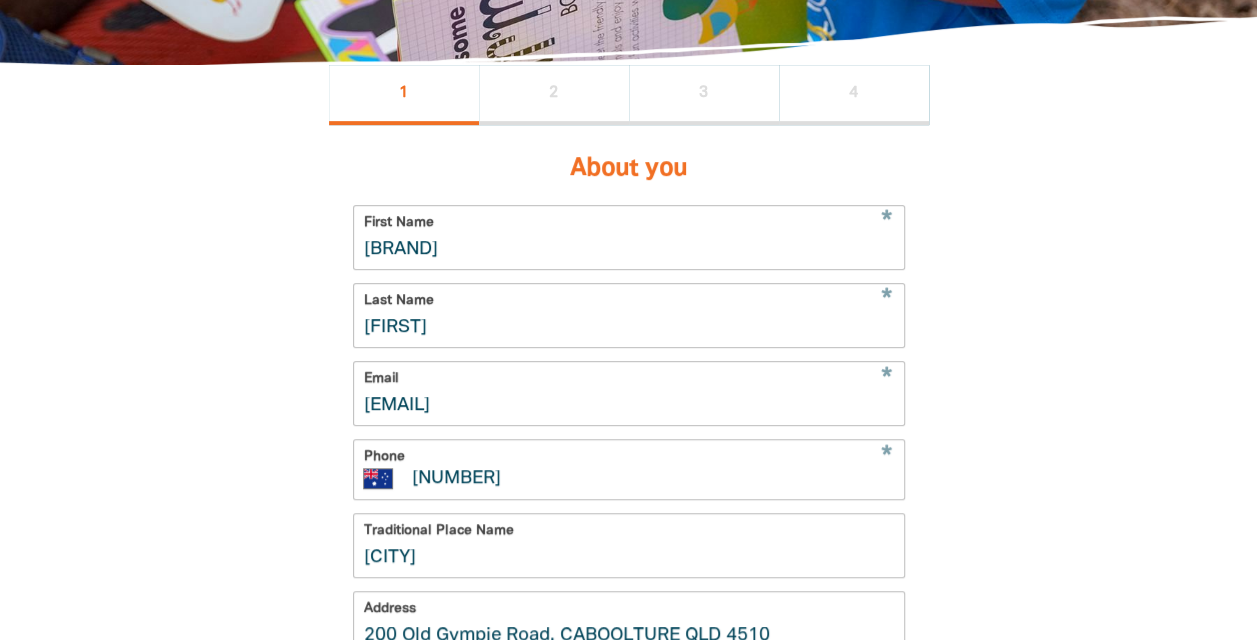 type on "[BRAND]" 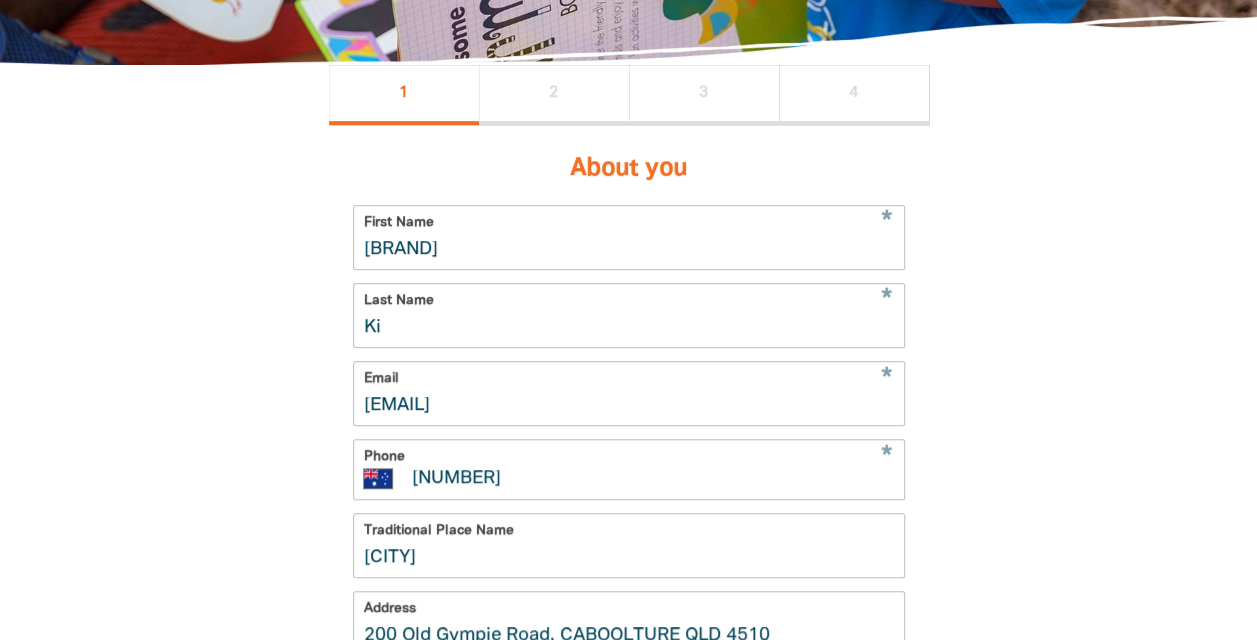 type on "K" 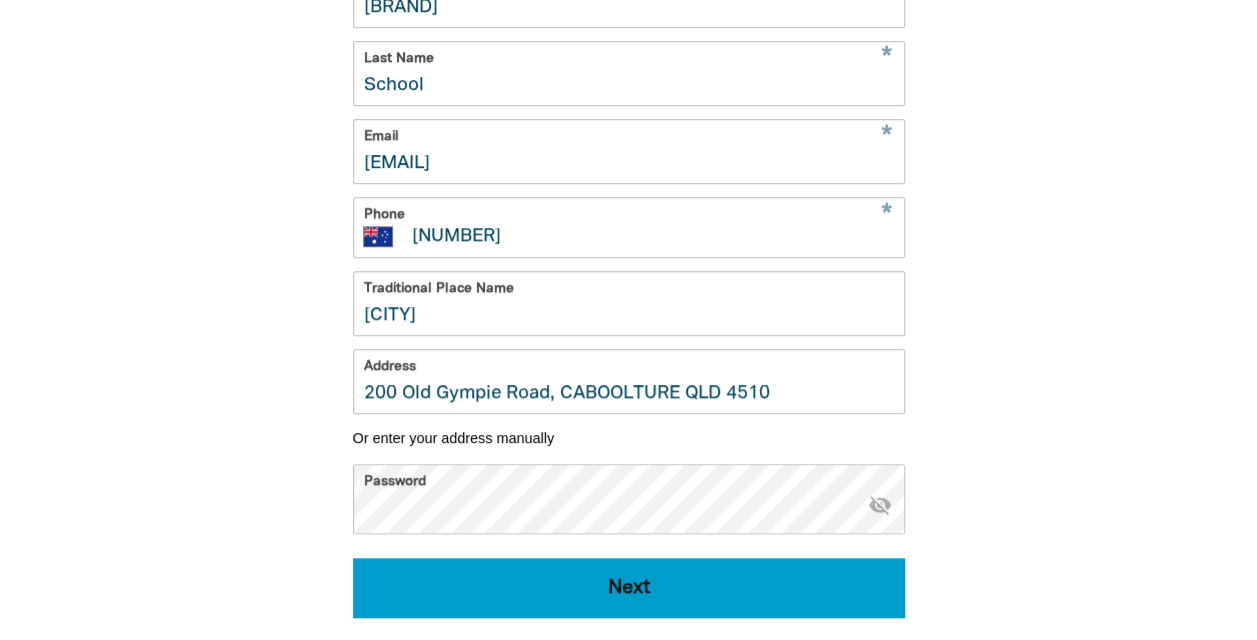 scroll, scrollTop: 700, scrollLeft: 0, axis: vertical 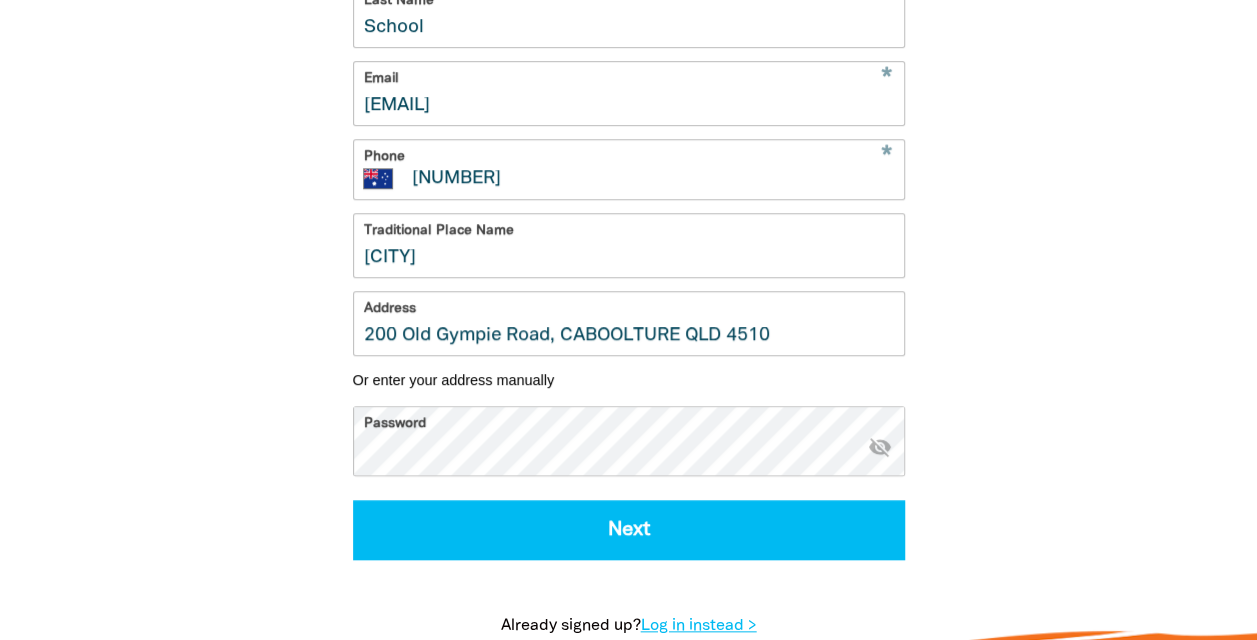 type on "School" 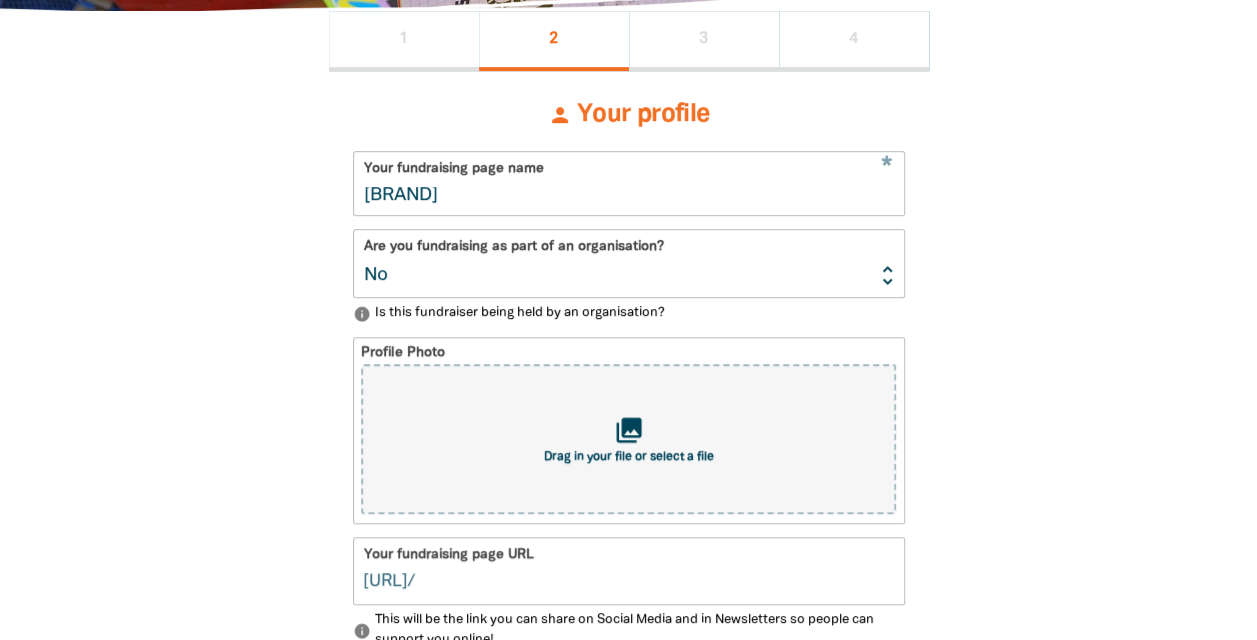 scroll, scrollTop: 445, scrollLeft: 0, axis: vertical 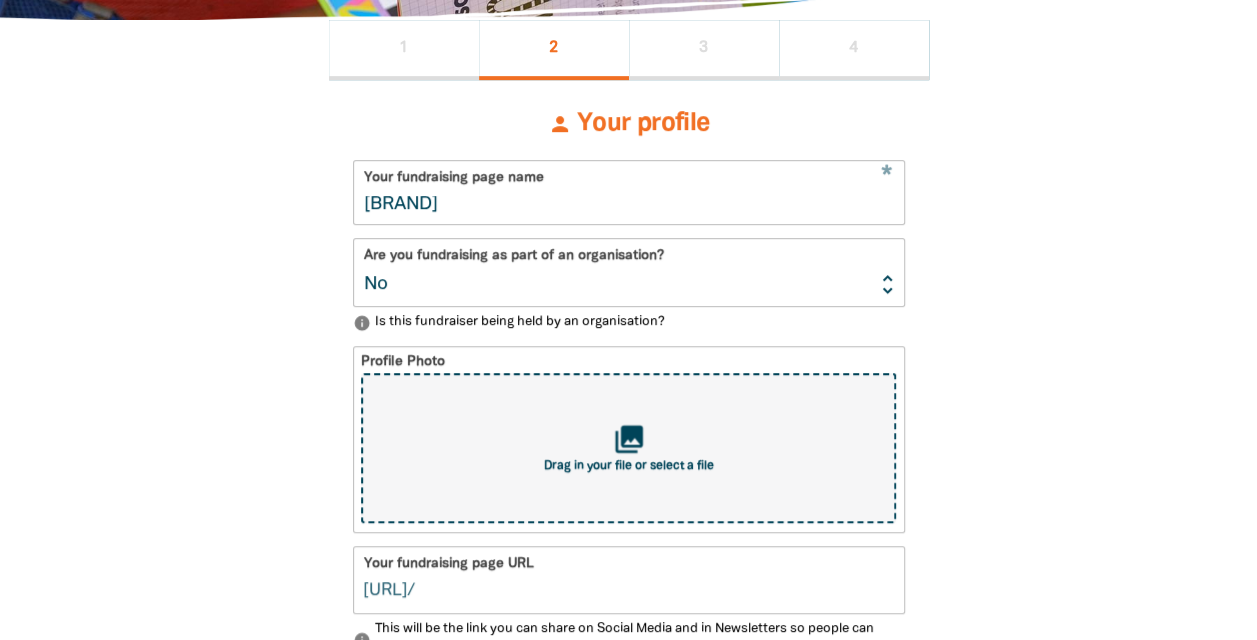 type on "caboolture-montessori-school" 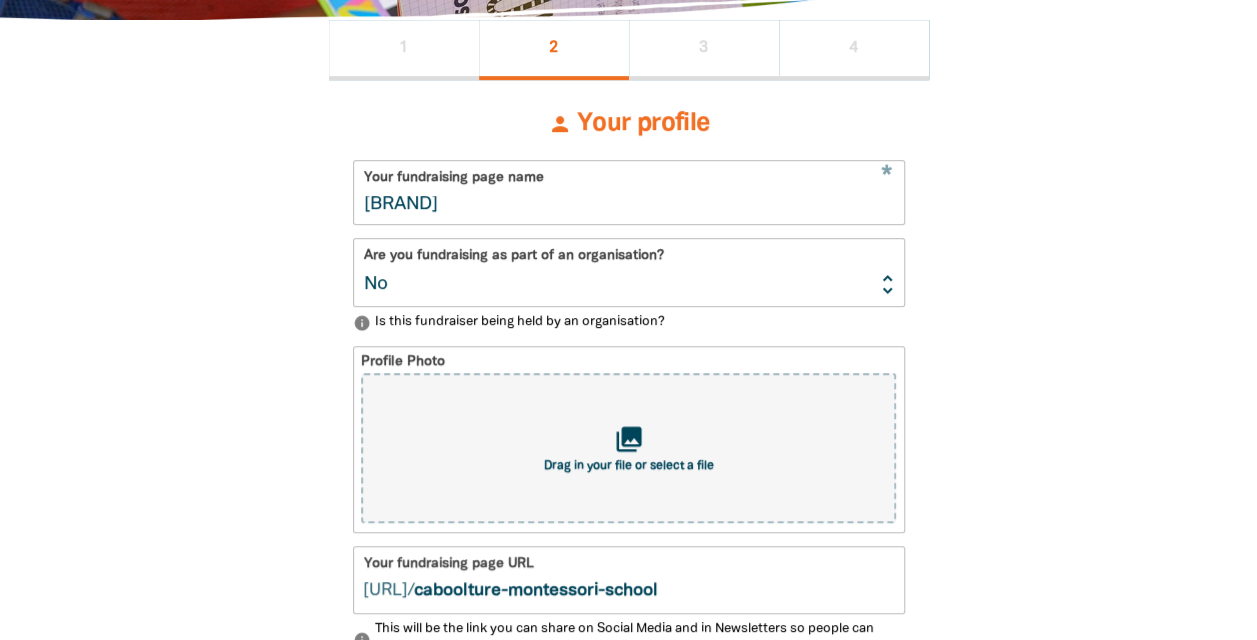 click on "Yes No" at bounding box center (629, 272) 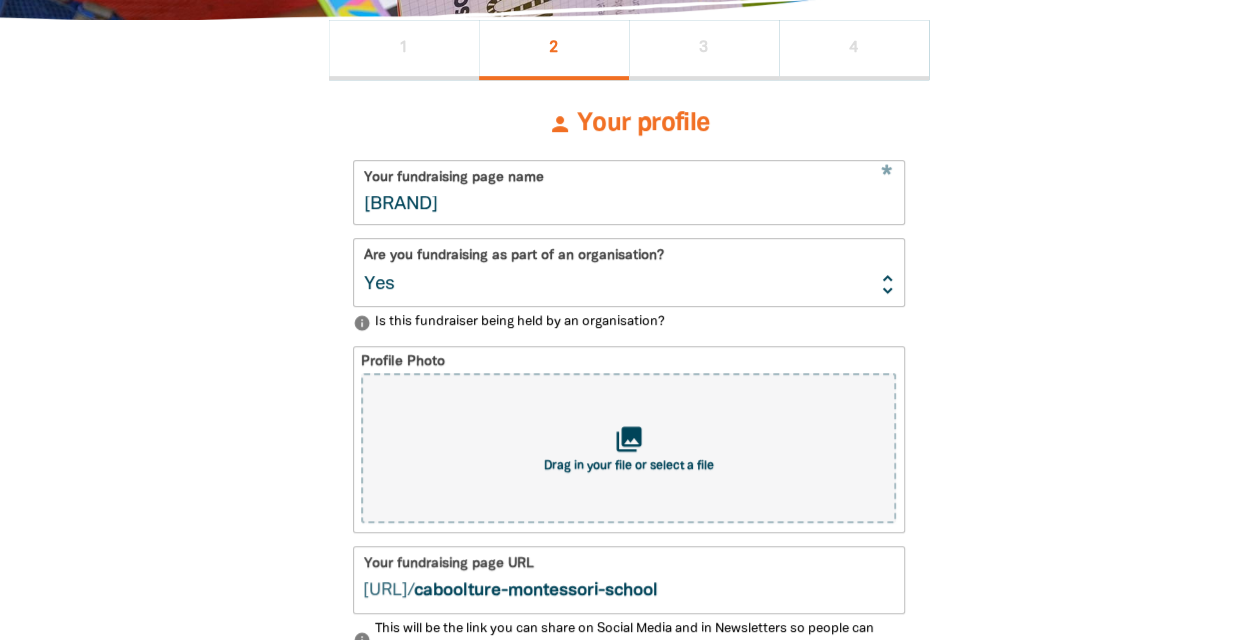 click on "Yes No" at bounding box center [629, 272] 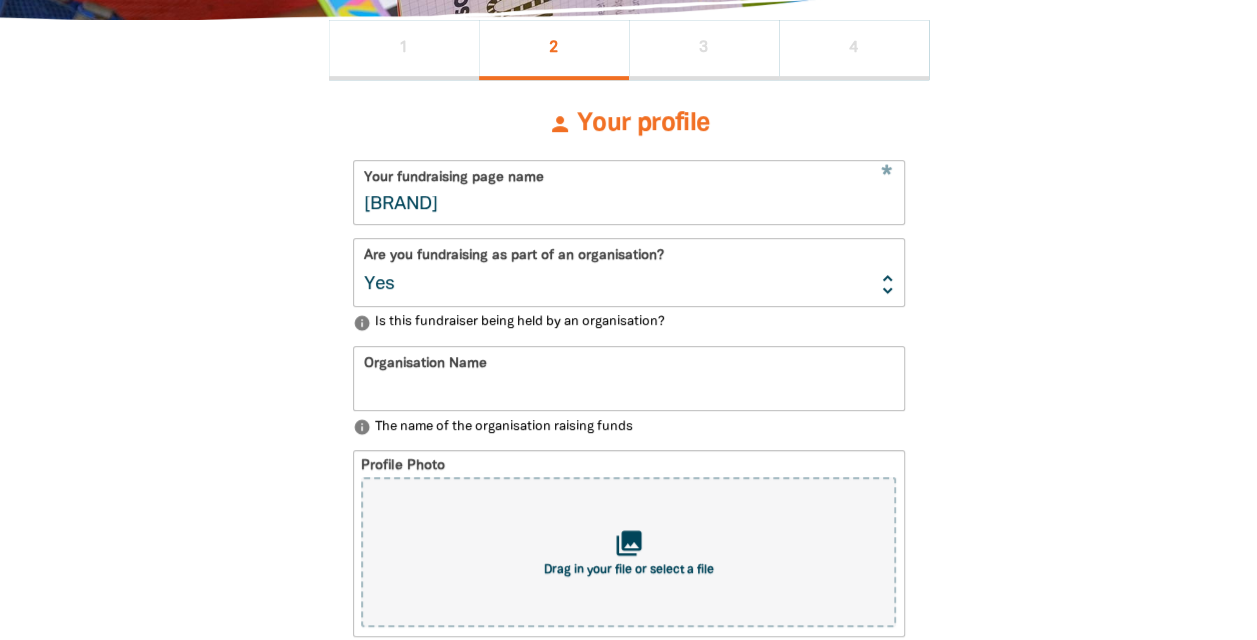 click on "Organisation Name" at bounding box center (629, 378) 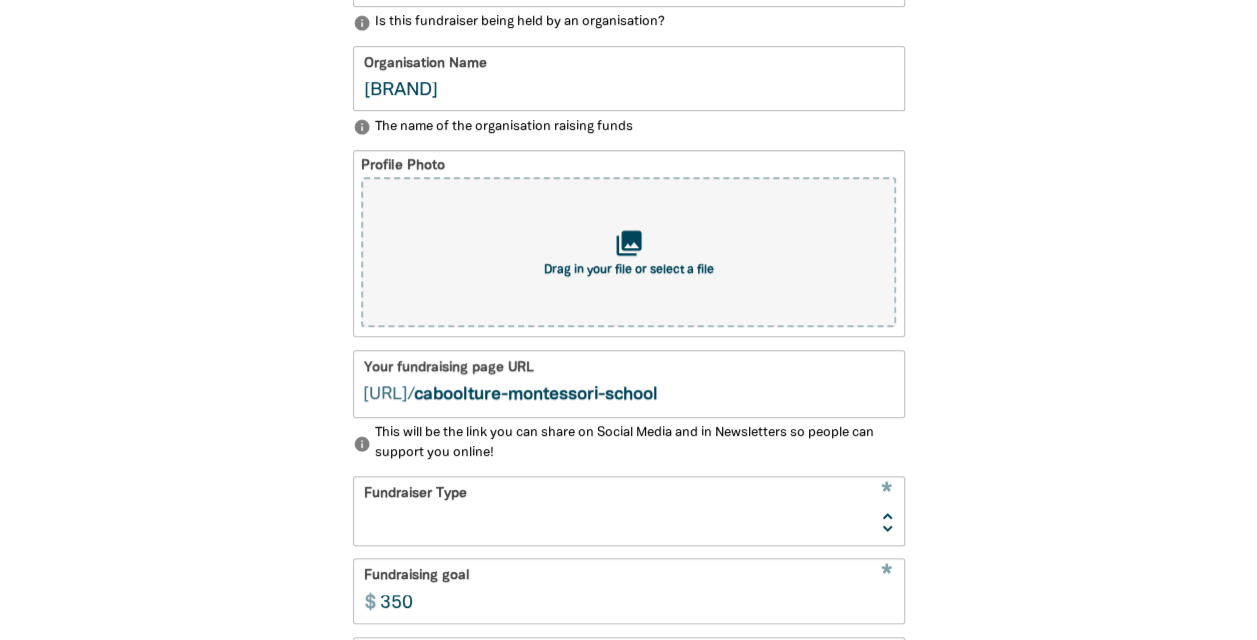 scroll, scrollTop: 845, scrollLeft: 0, axis: vertical 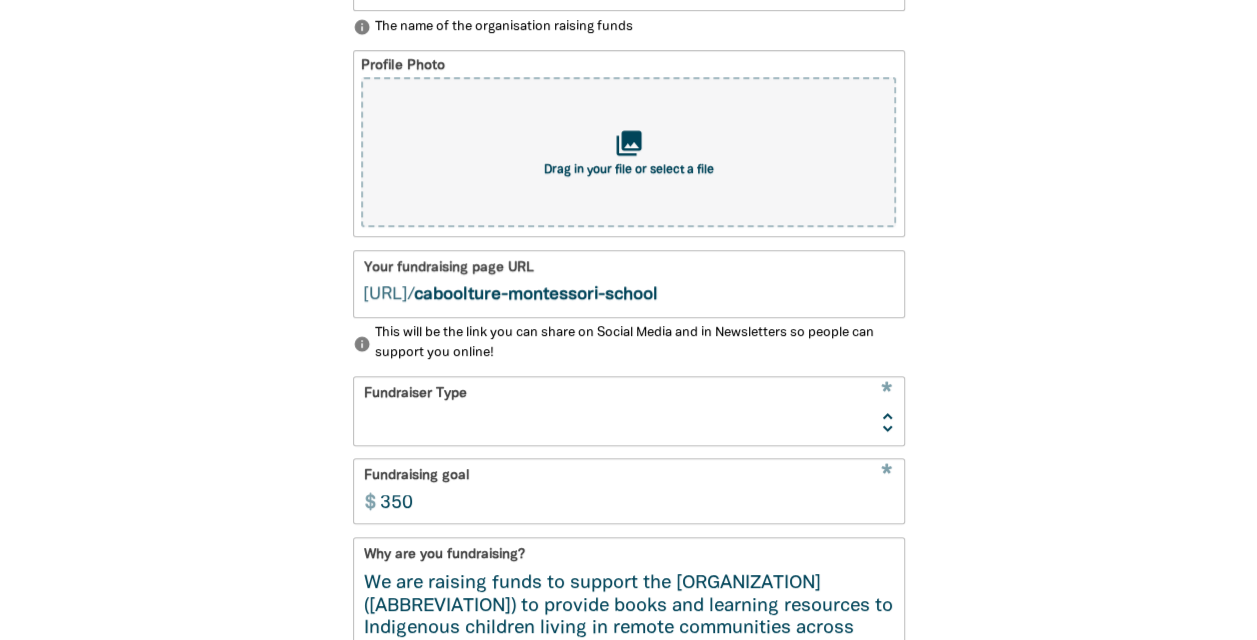 type on "[BRAND]" 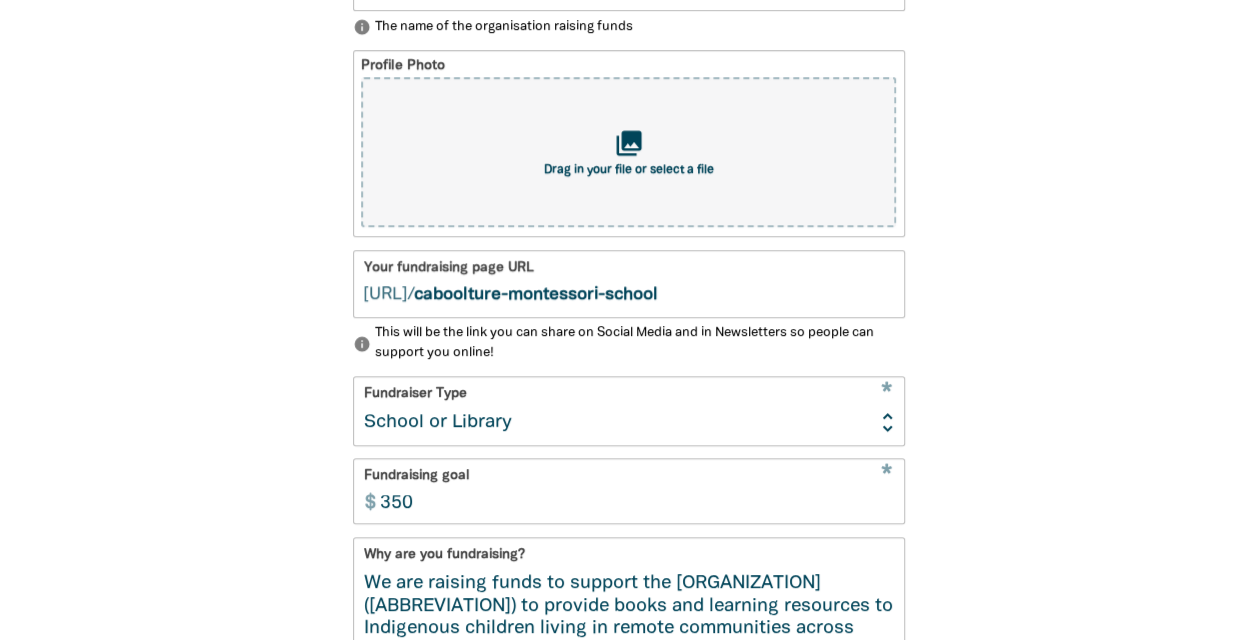click on "Event Activity Donations Instead of Gifts Business School or Library In Memoriam" at bounding box center [629, 410] 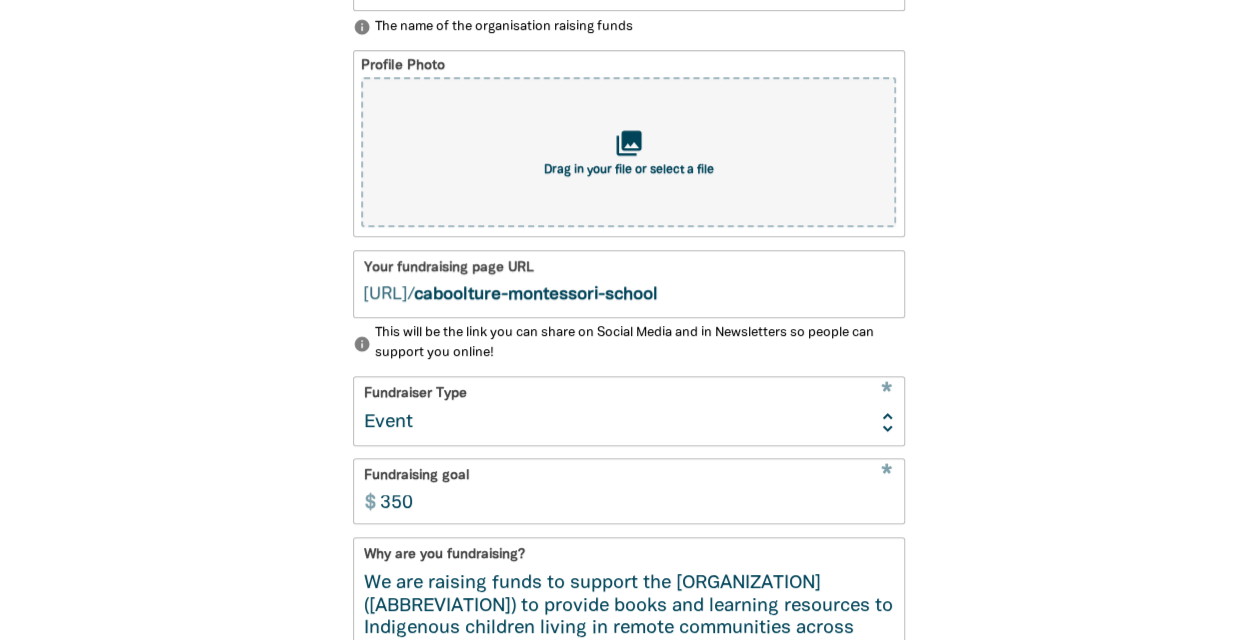 click on "Event Activity Donations Instead of Gifts Business School or Library In Memoriam" at bounding box center [629, 410] 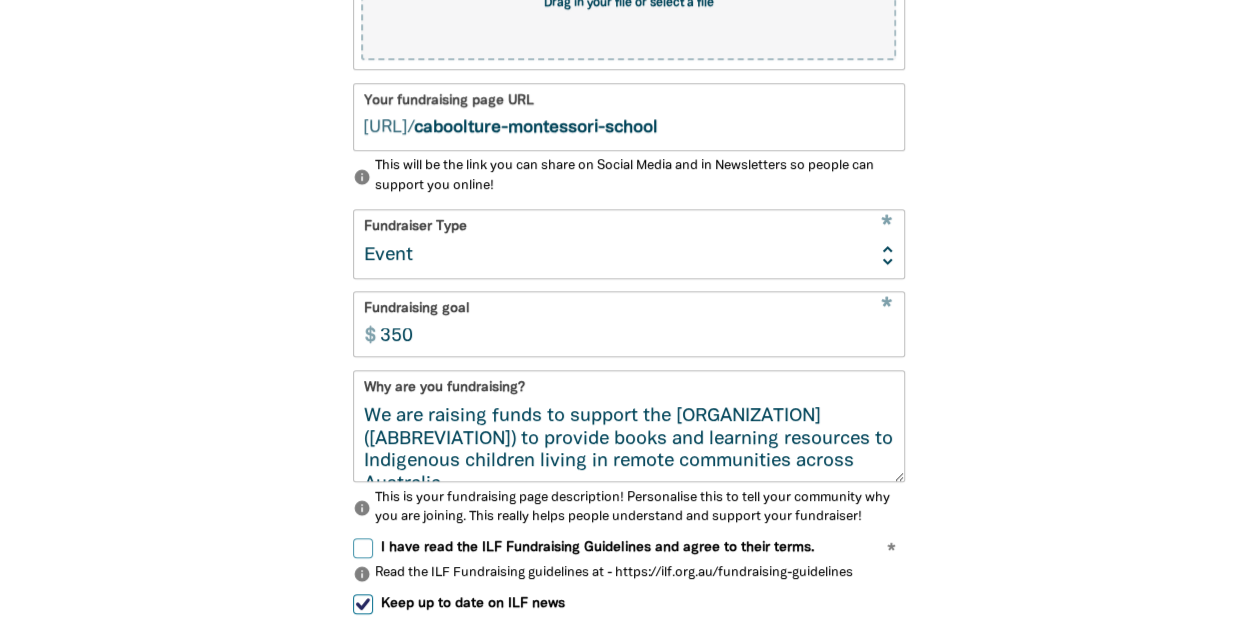 scroll, scrollTop: 1045, scrollLeft: 0, axis: vertical 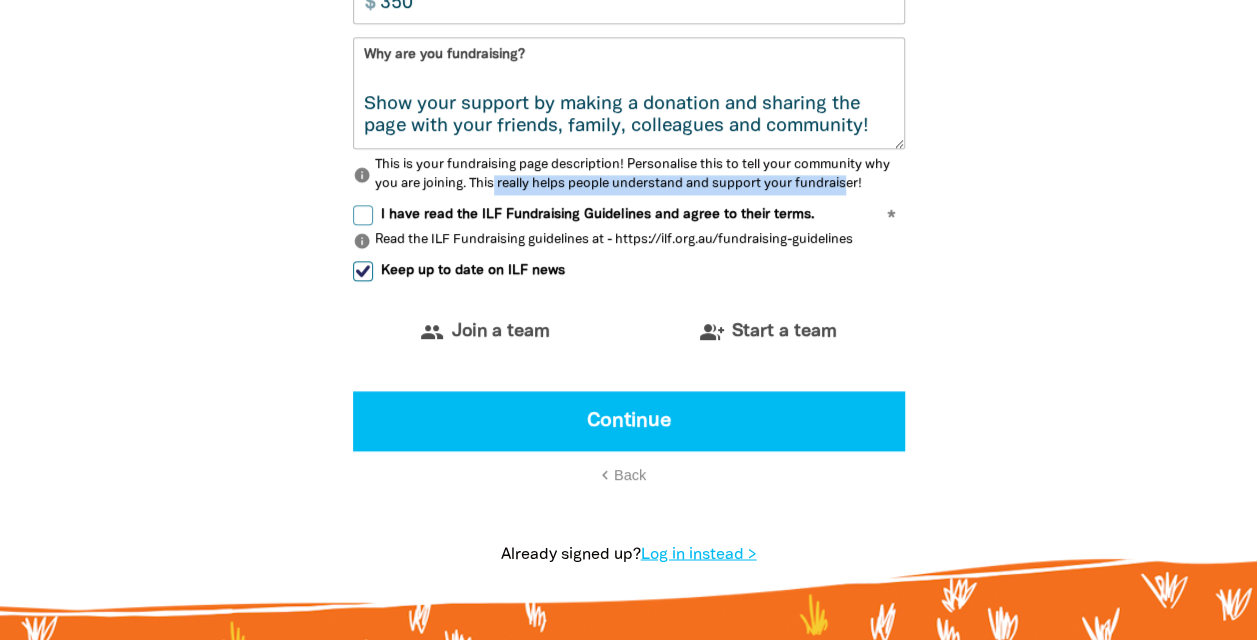 drag, startPoint x: 492, startPoint y: 196, endPoint x: 845, endPoint y: 198, distance: 353.00568 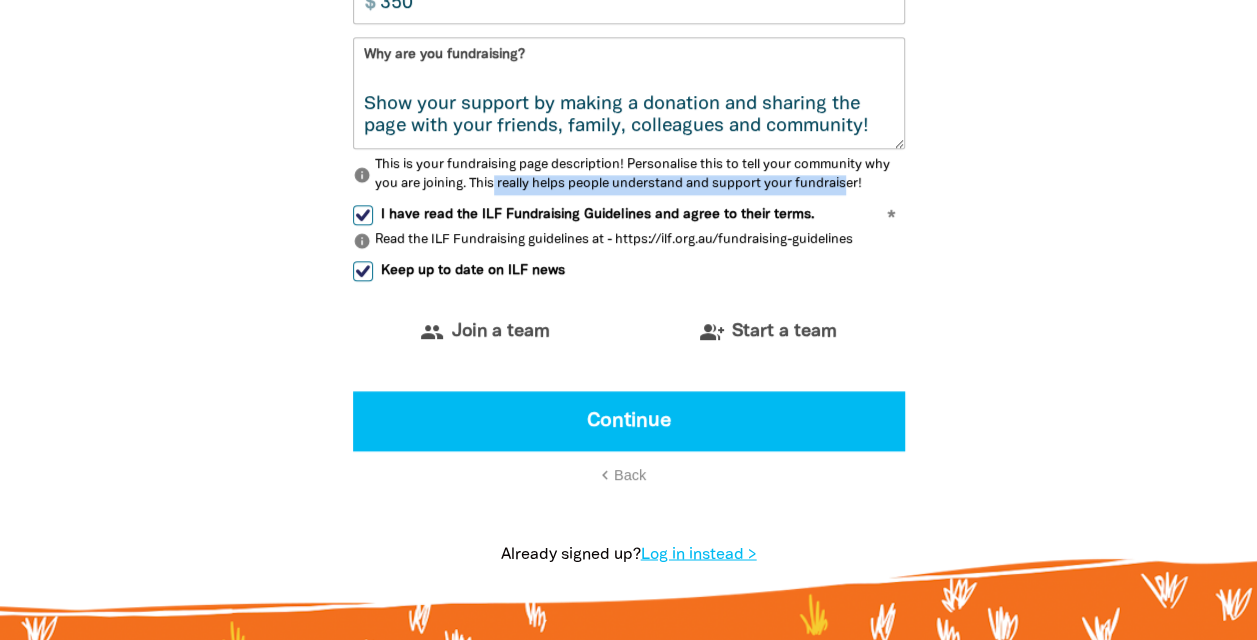 checkbox on "true" 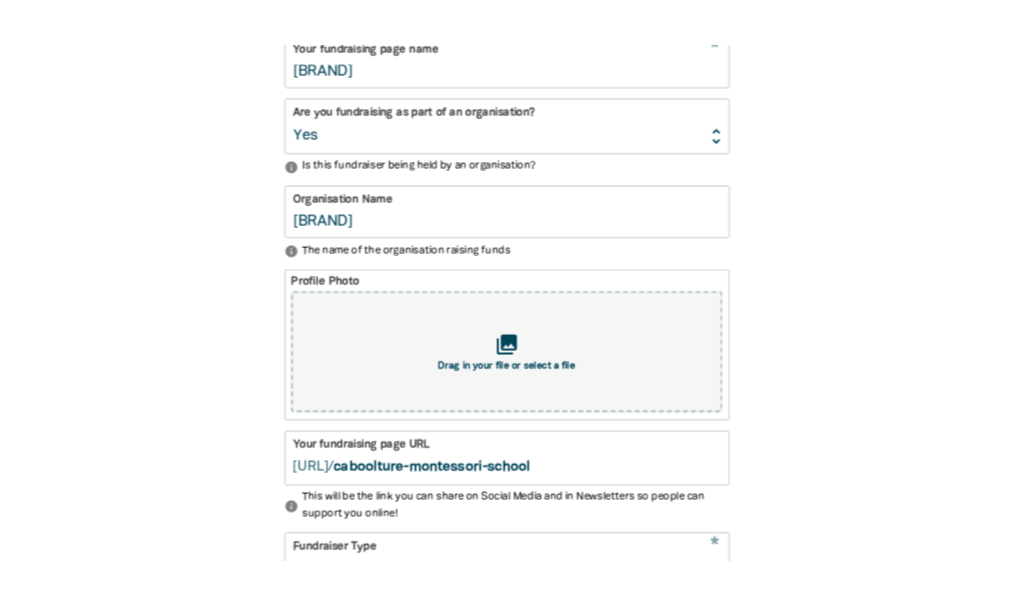 scroll, scrollTop: 645, scrollLeft: 0, axis: vertical 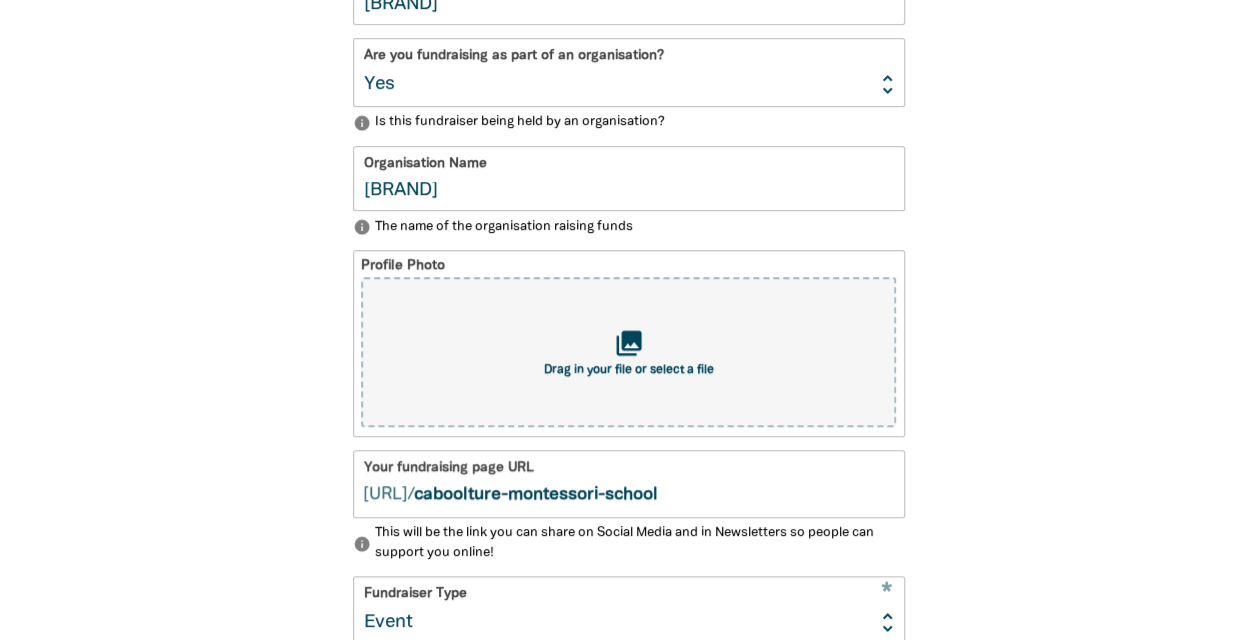 select on "No" 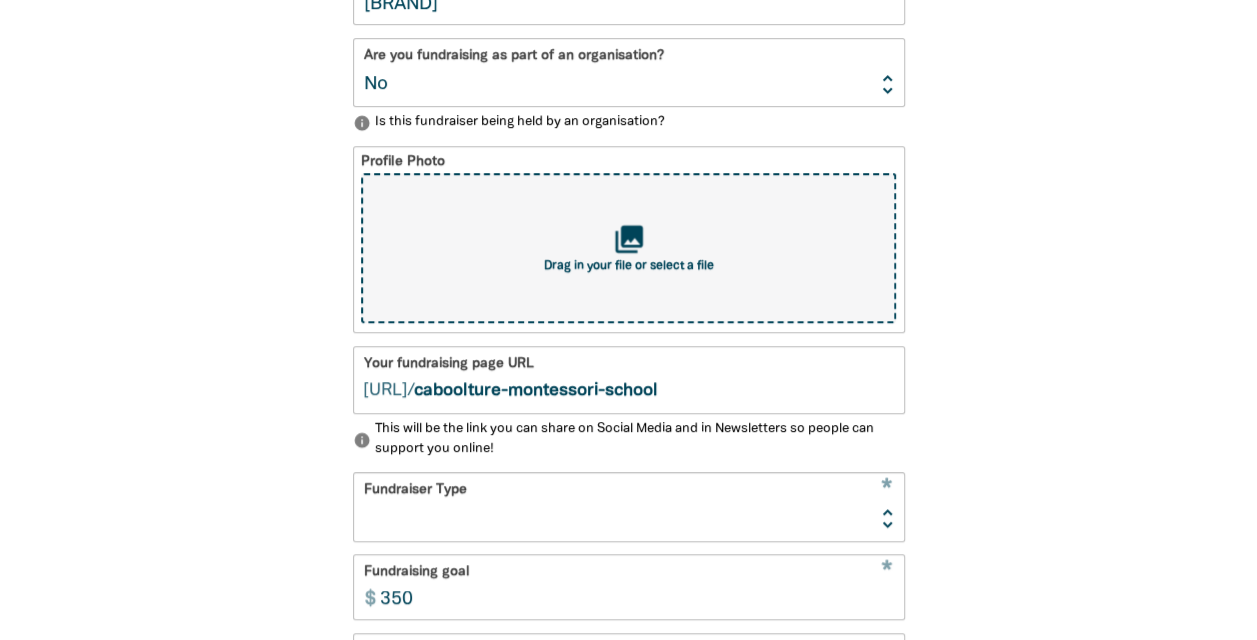 click on "collections" at bounding box center [628, 239] 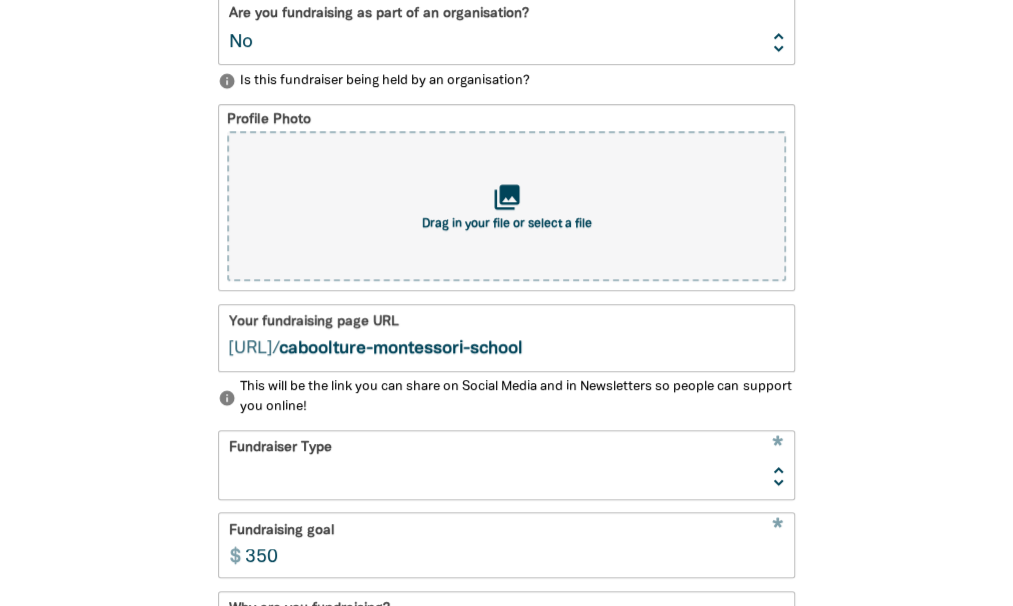 scroll, scrollTop: 645, scrollLeft: 0, axis: vertical 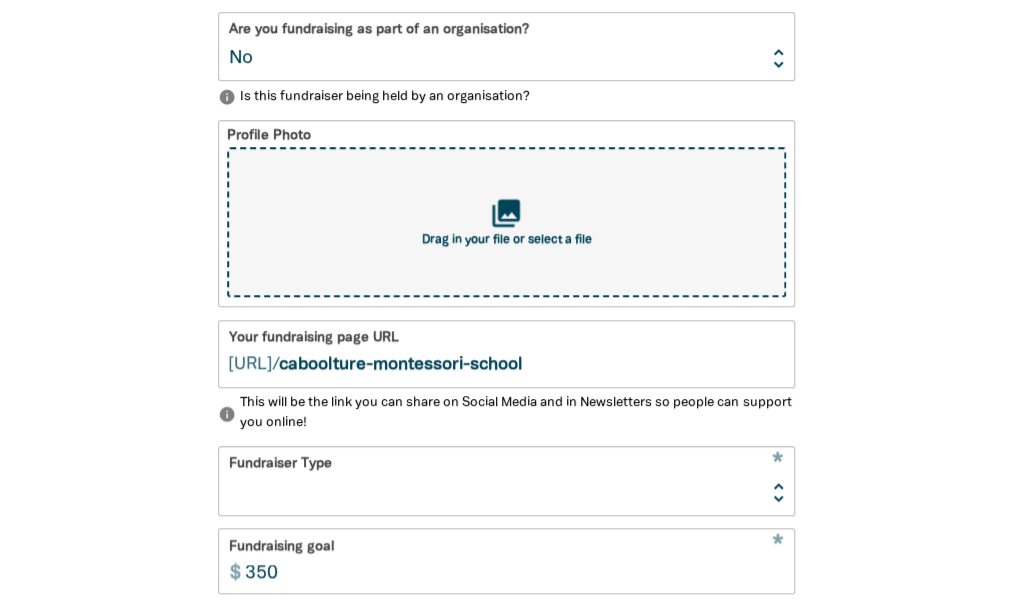 click on "collections" at bounding box center (506, 213) 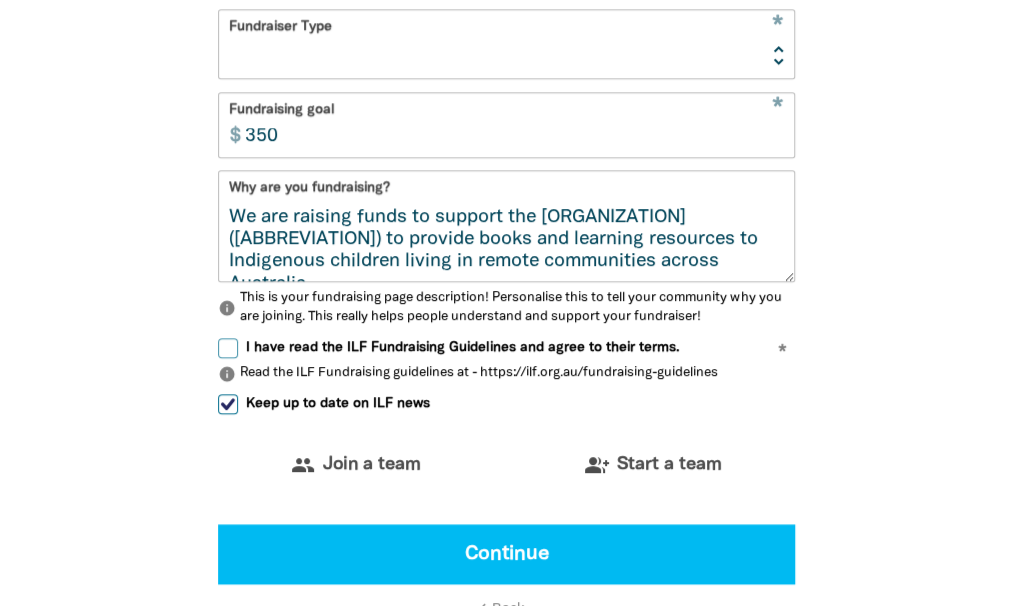 scroll, scrollTop: 1137, scrollLeft: 0, axis: vertical 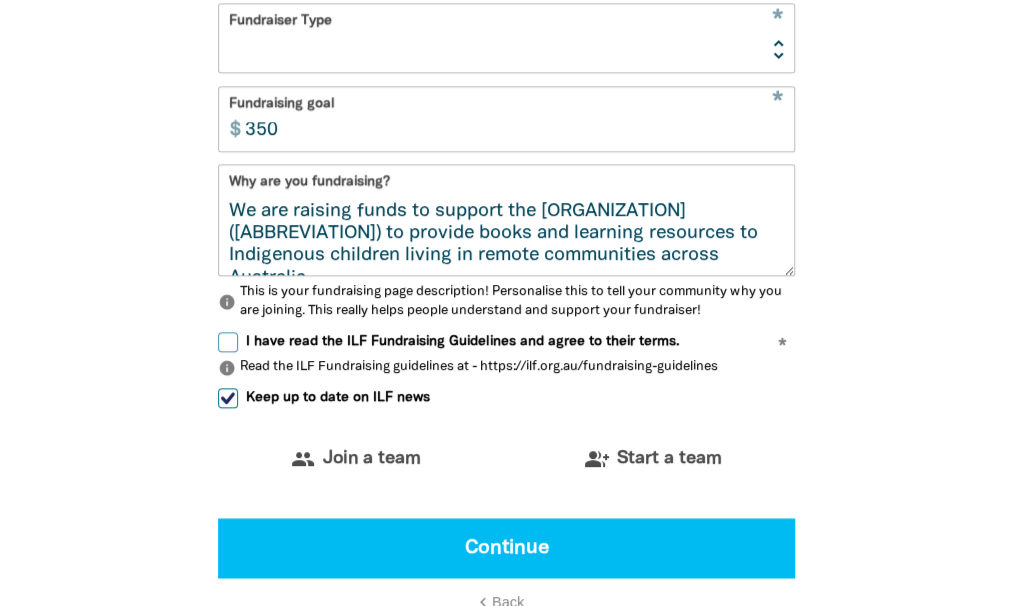 click on "I have read the ILF Fundraising Guidelines and agree to their terms." at bounding box center (228, 342) 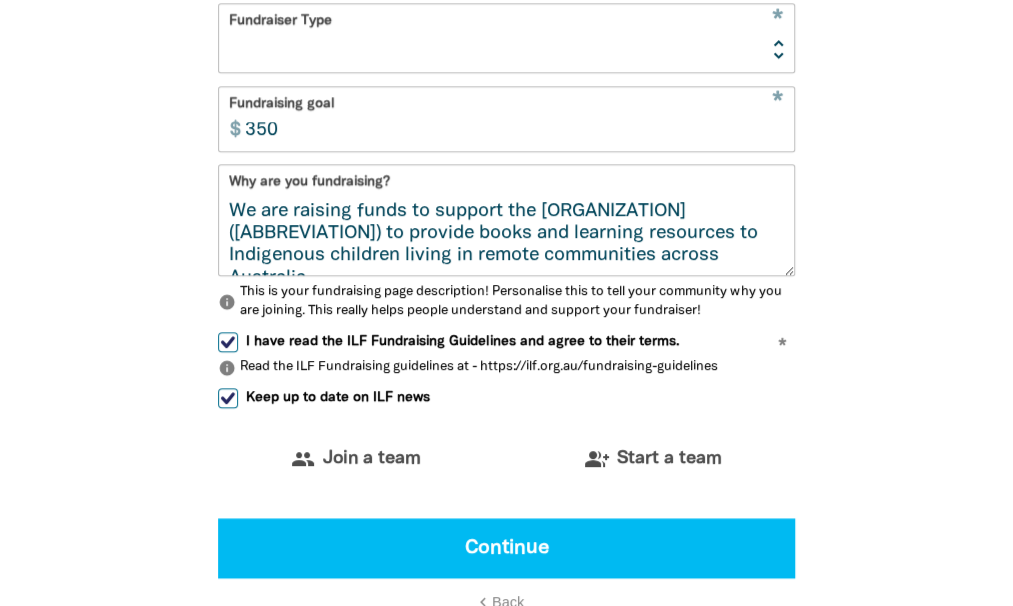 checkbox on "true" 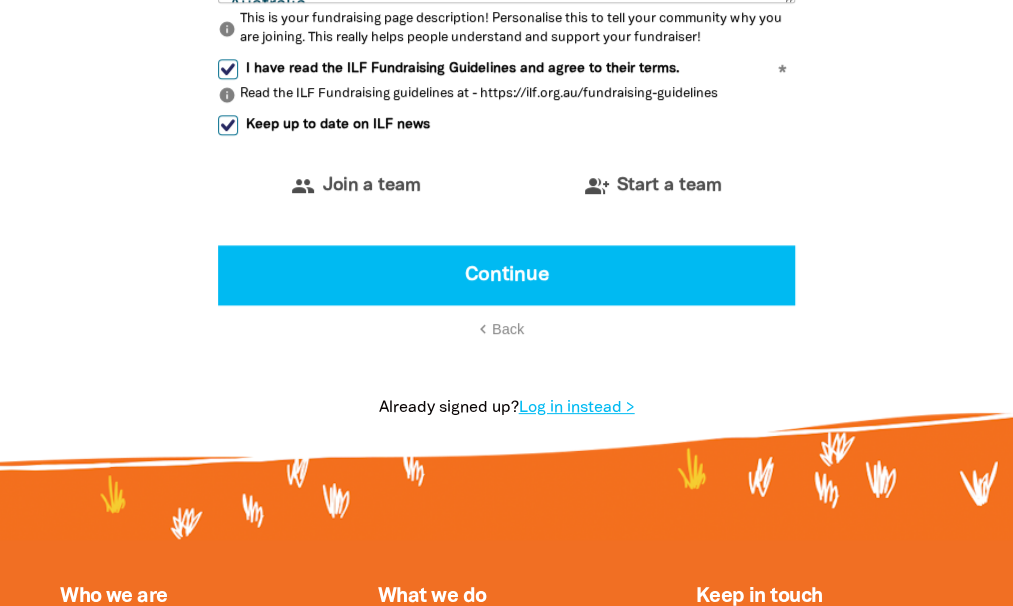 scroll, scrollTop: 1437, scrollLeft: 0, axis: vertical 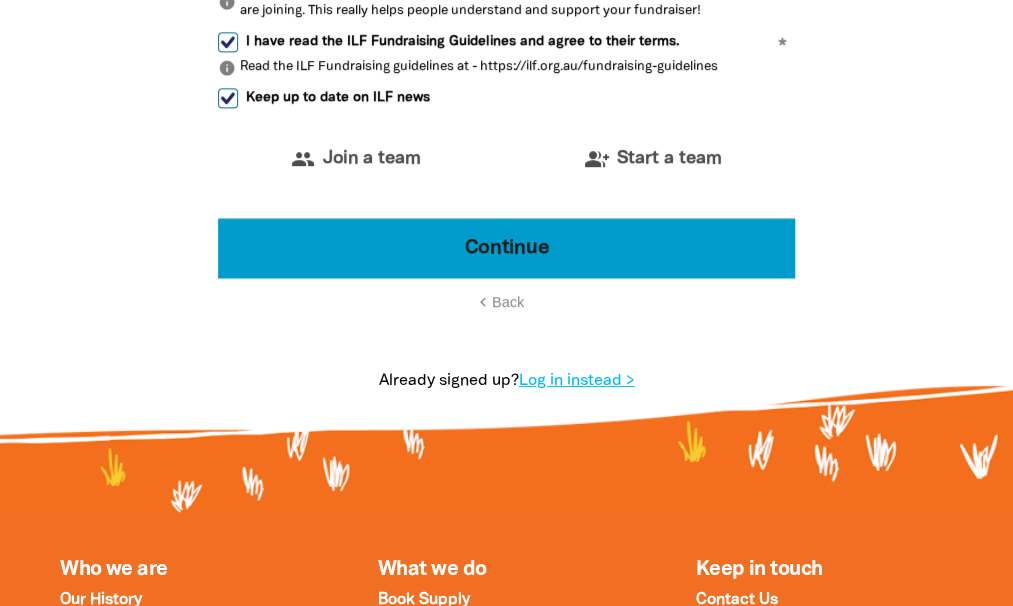 click on "Continue" at bounding box center (506, 248) 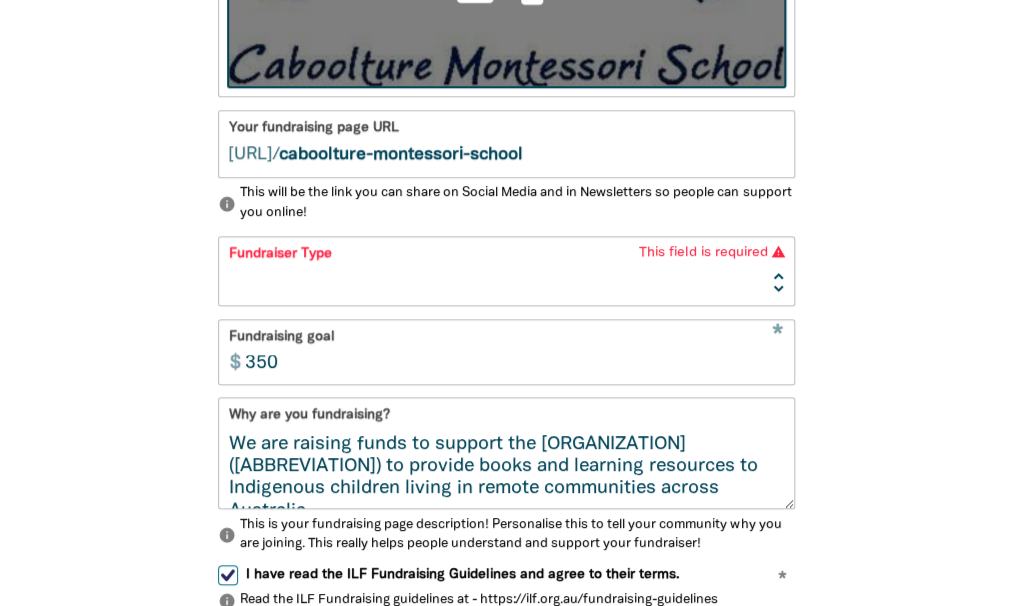 scroll, scrollTop: 900, scrollLeft: 0, axis: vertical 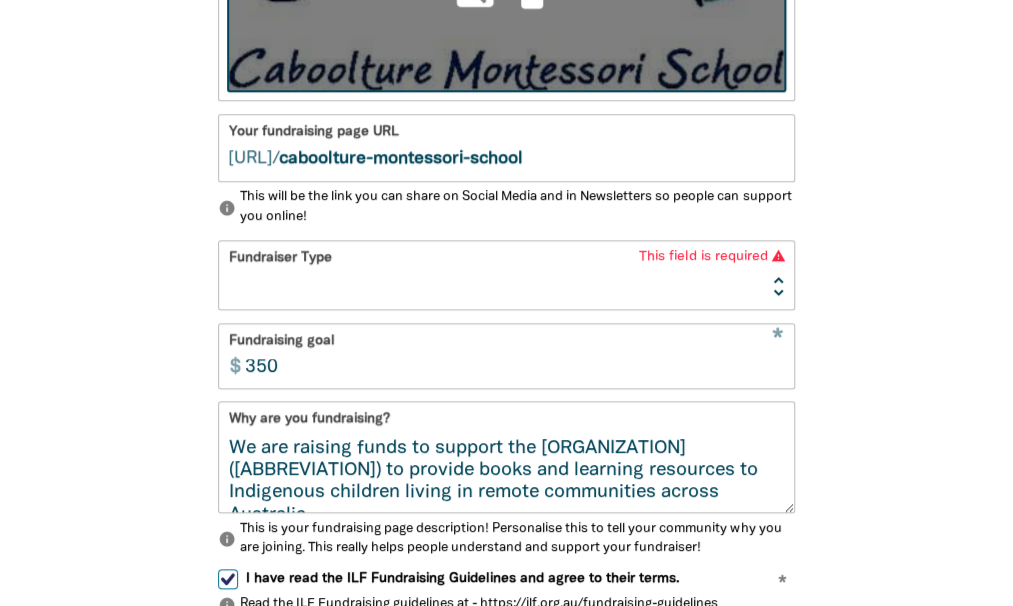 click on "Event Activity Donations Instead of Gifts Business School or Library In Memoriam" at bounding box center [506, 274] 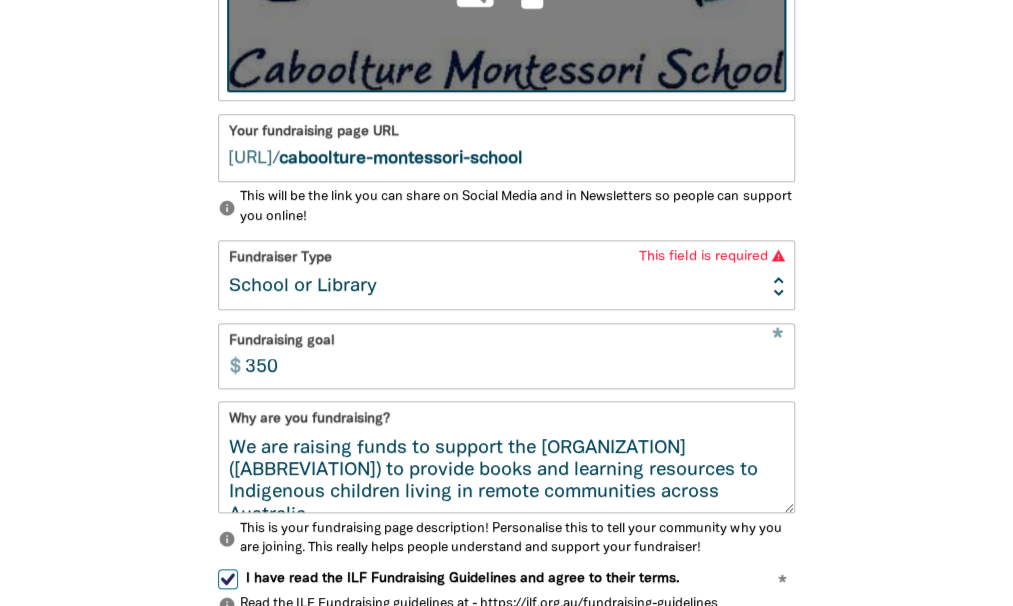 click on "Event Activity Donations Instead of Gifts Business School or Library In Memoriam" at bounding box center (506, 274) 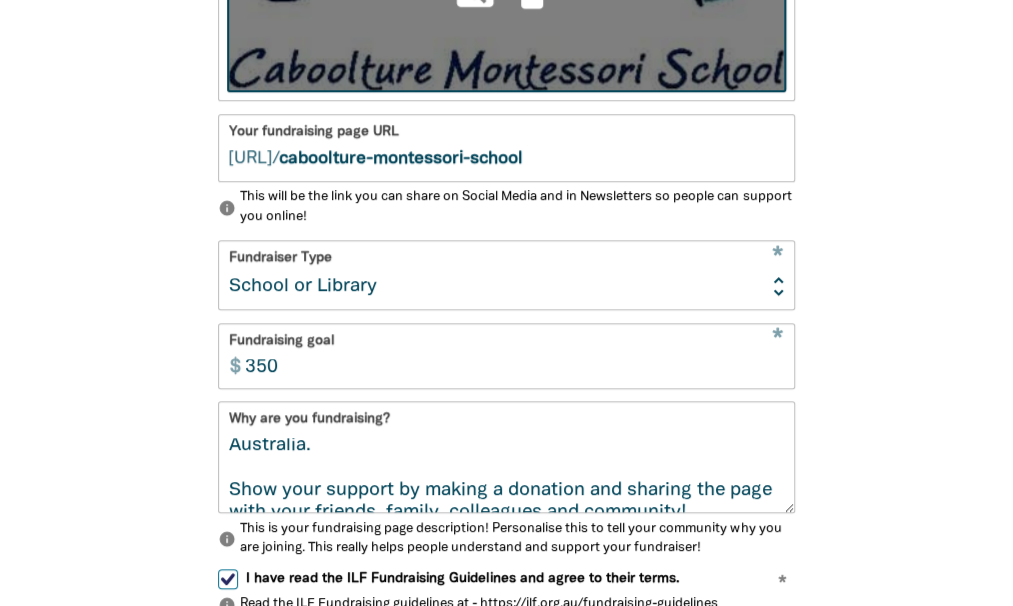 scroll, scrollTop: 137, scrollLeft: 0, axis: vertical 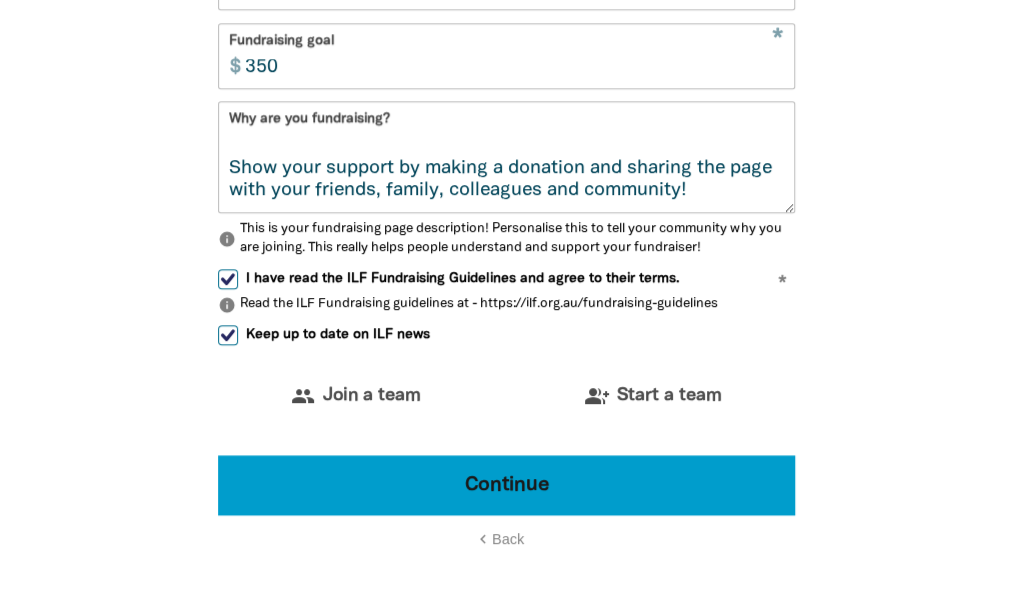 click on "Continue" at bounding box center [506, 485] 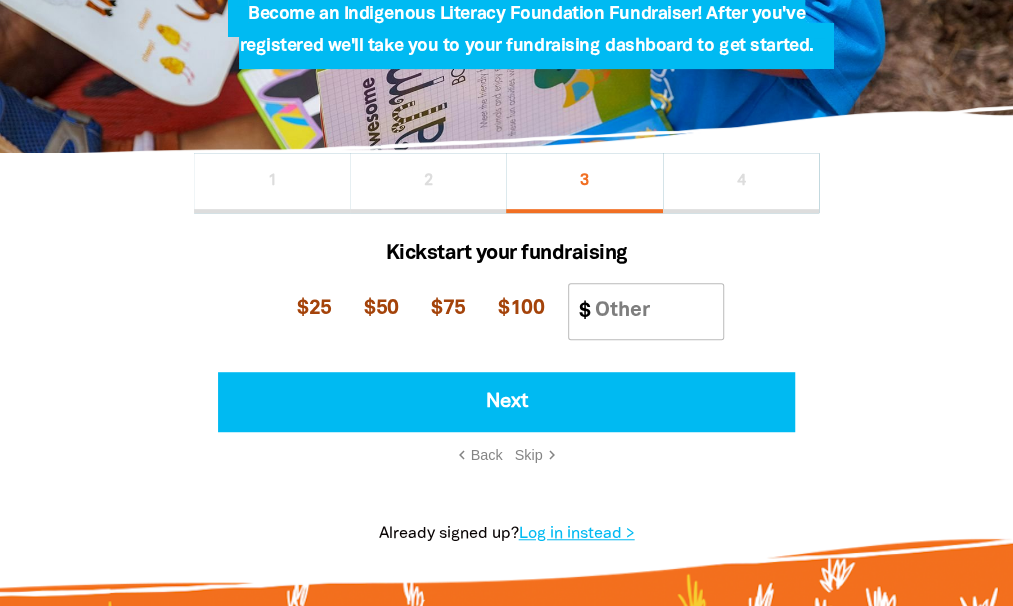 scroll, scrollTop: 496, scrollLeft: 0, axis: vertical 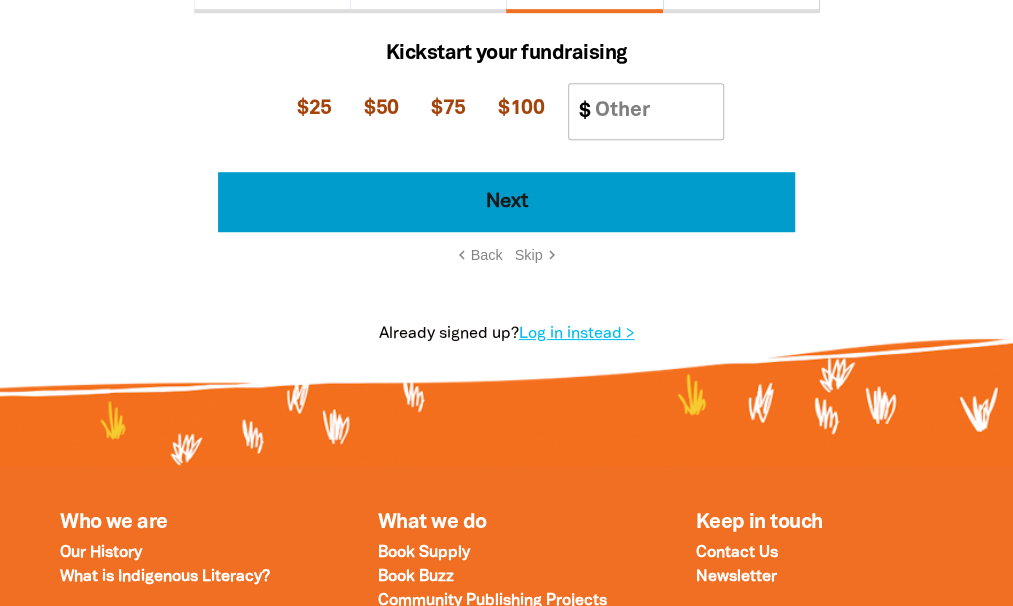 click on "Next" at bounding box center [506, 202] 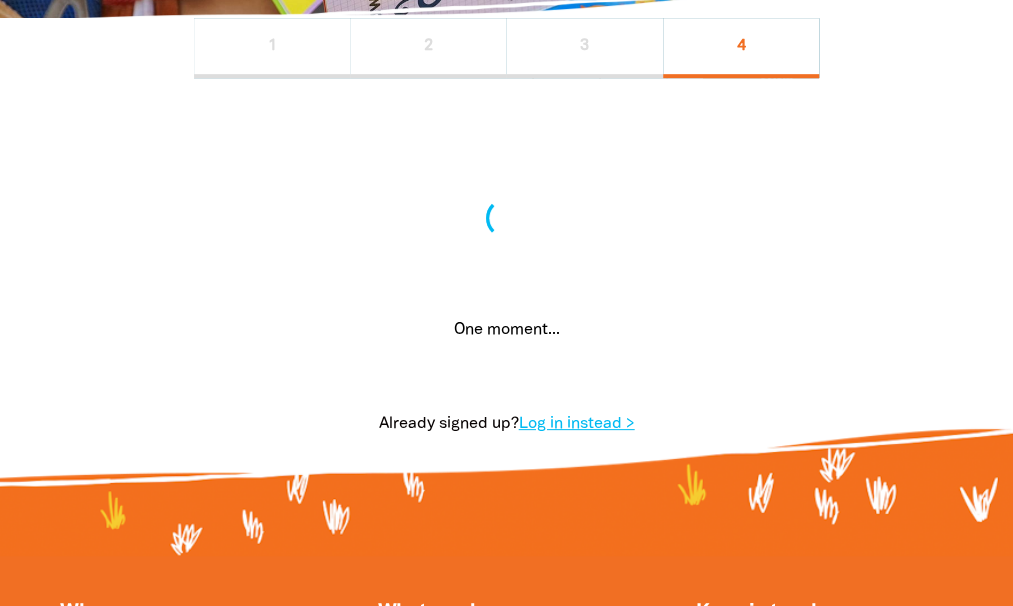 scroll, scrollTop: 365, scrollLeft: 0, axis: vertical 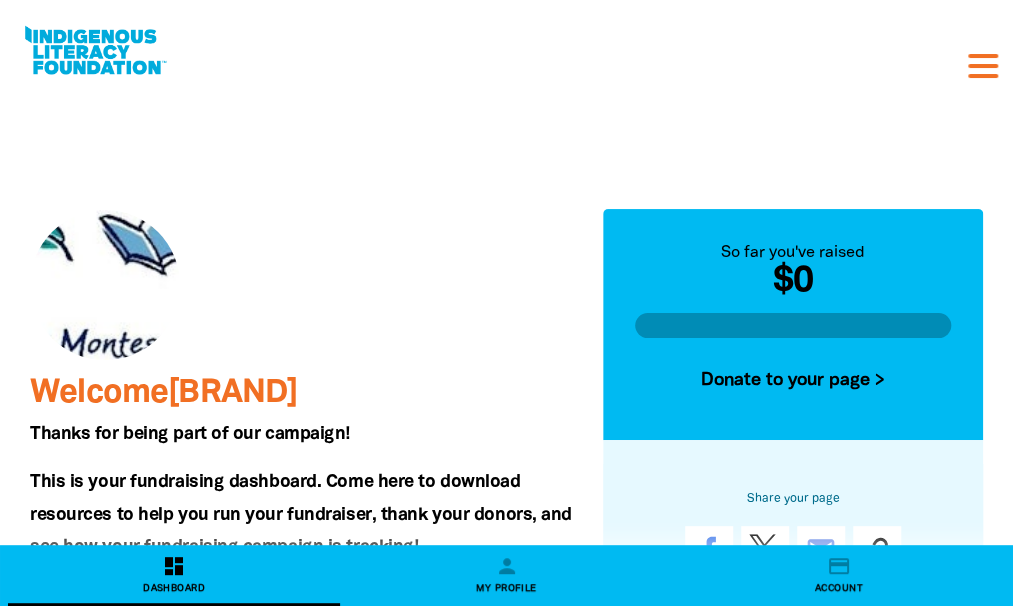 click at bounding box center (0, 0) 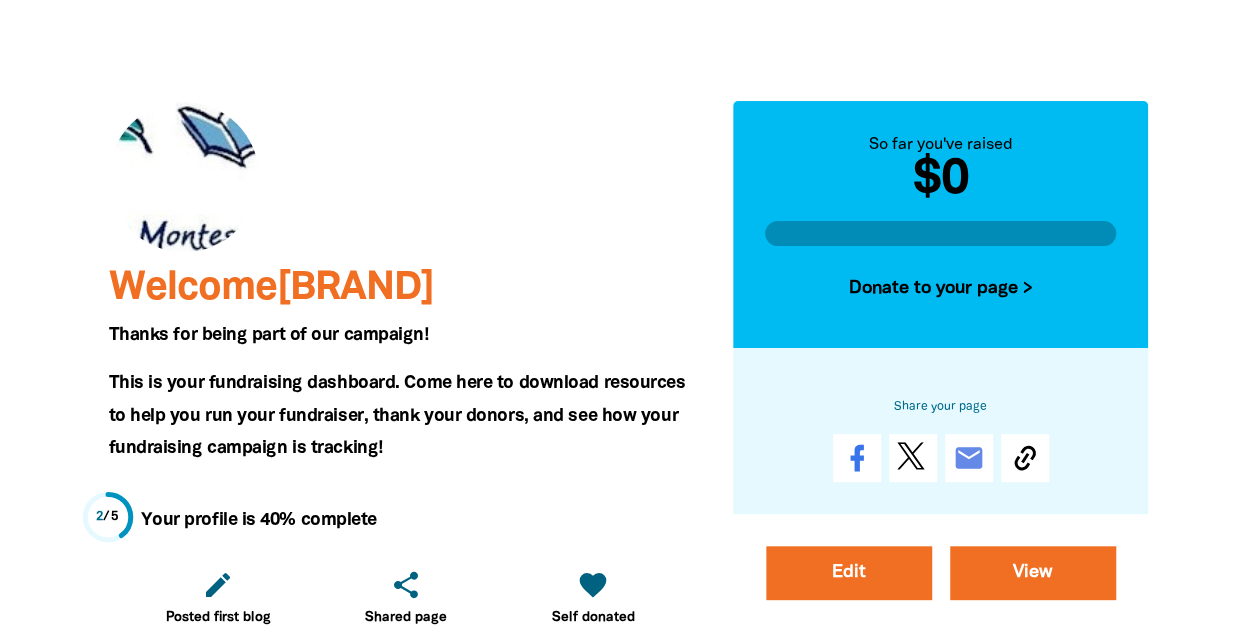 scroll, scrollTop: 0, scrollLeft: 0, axis: both 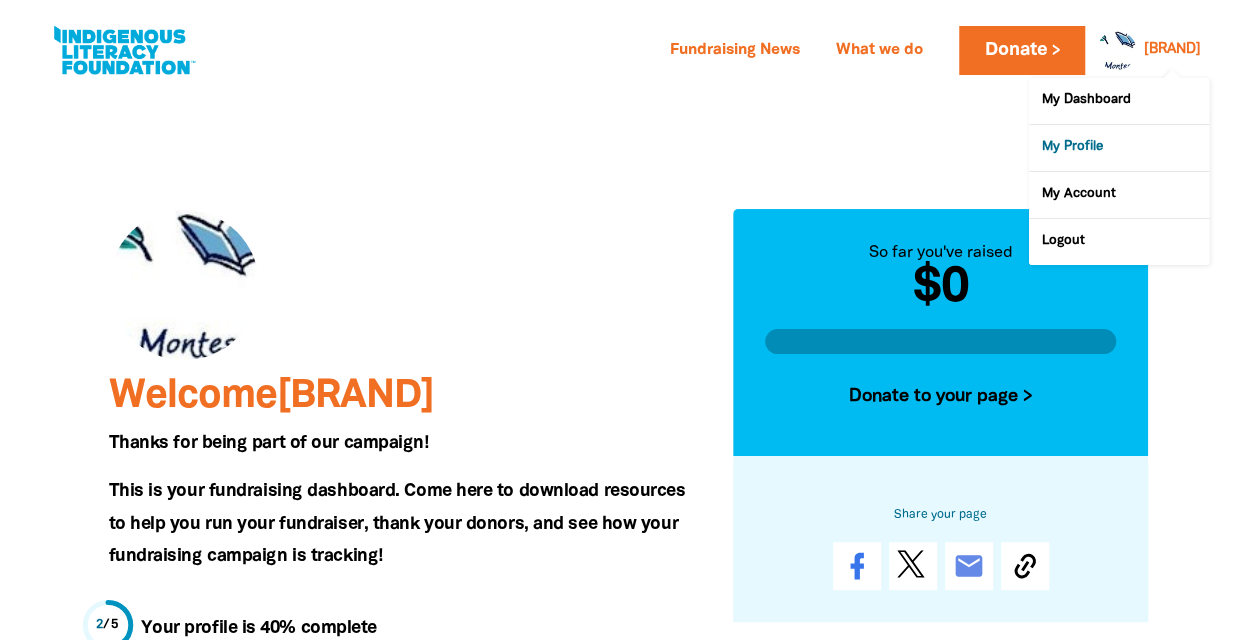 click on "My Profile" at bounding box center (1119, 148) 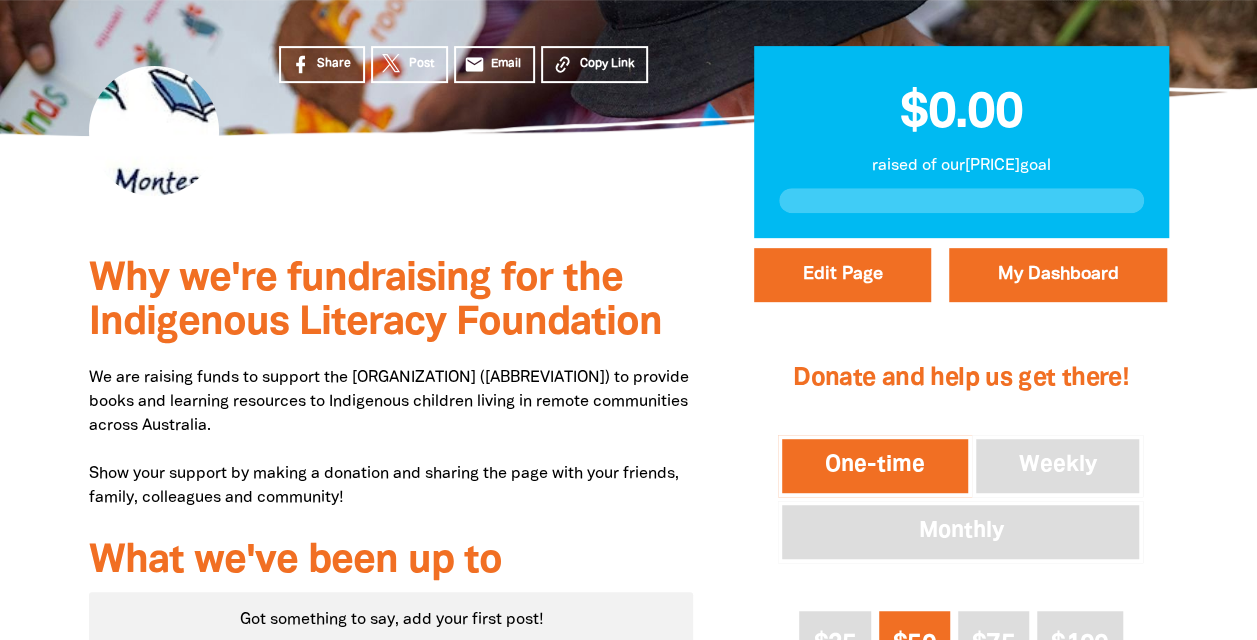 scroll, scrollTop: 0, scrollLeft: 0, axis: both 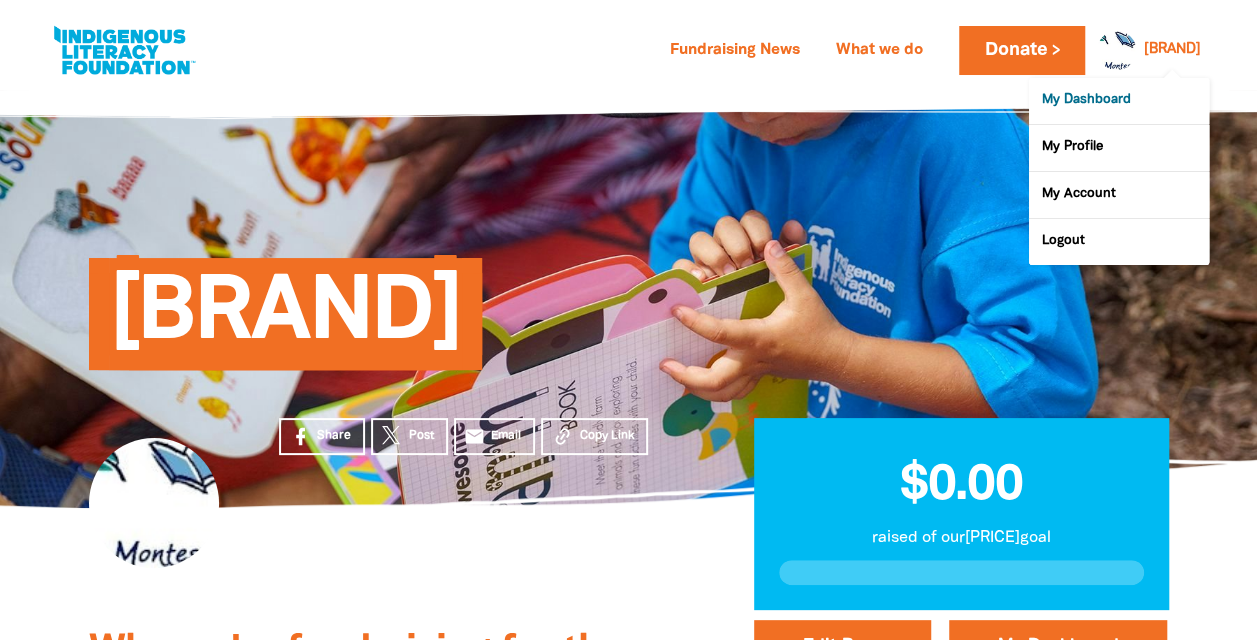 click on "My Dashboard" at bounding box center [1119, 101] 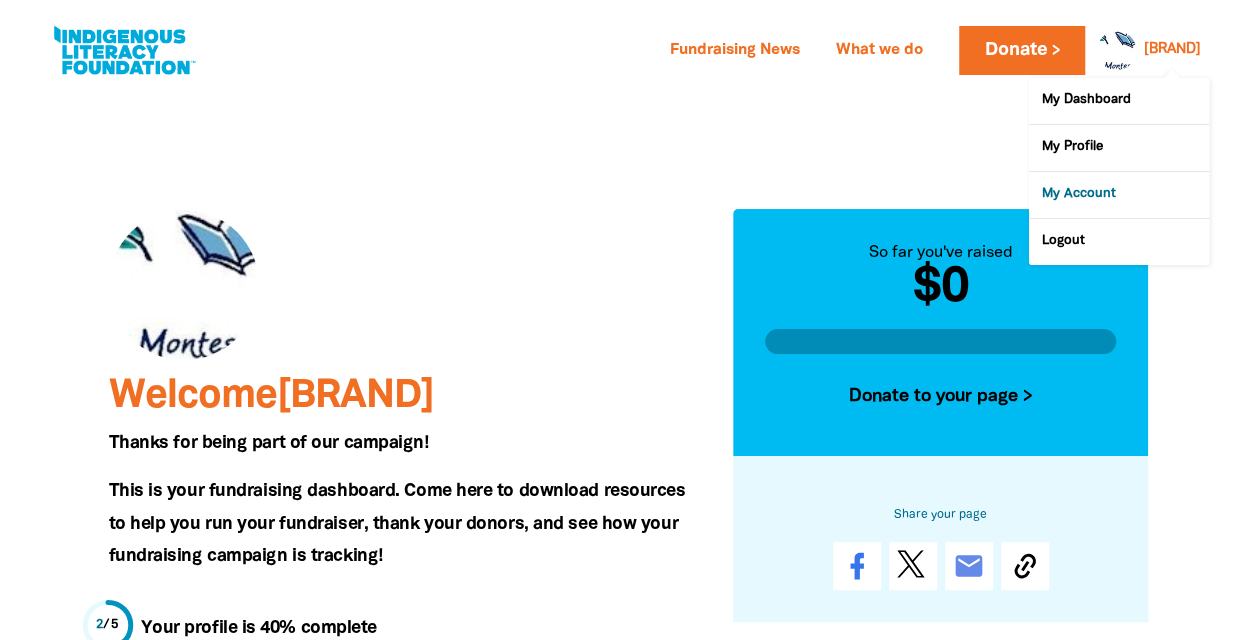 click on "My Account" at bounding box center (1119, 195) 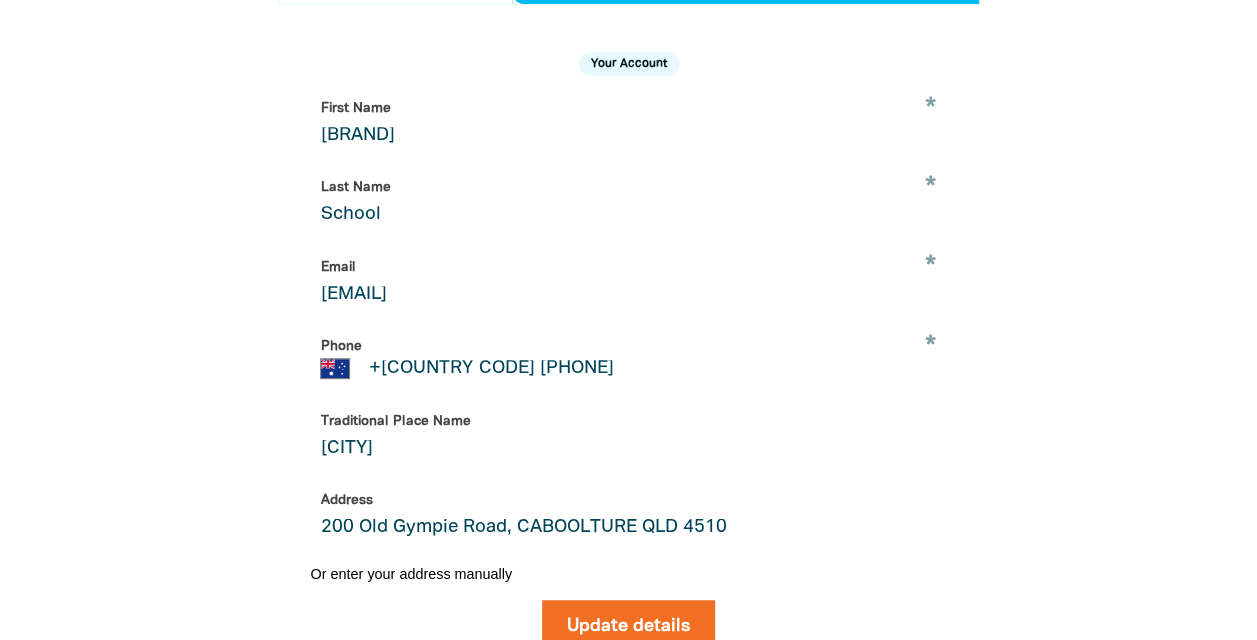scroll, scrollTop: 382, scrollLeft: 0, axis: vertical 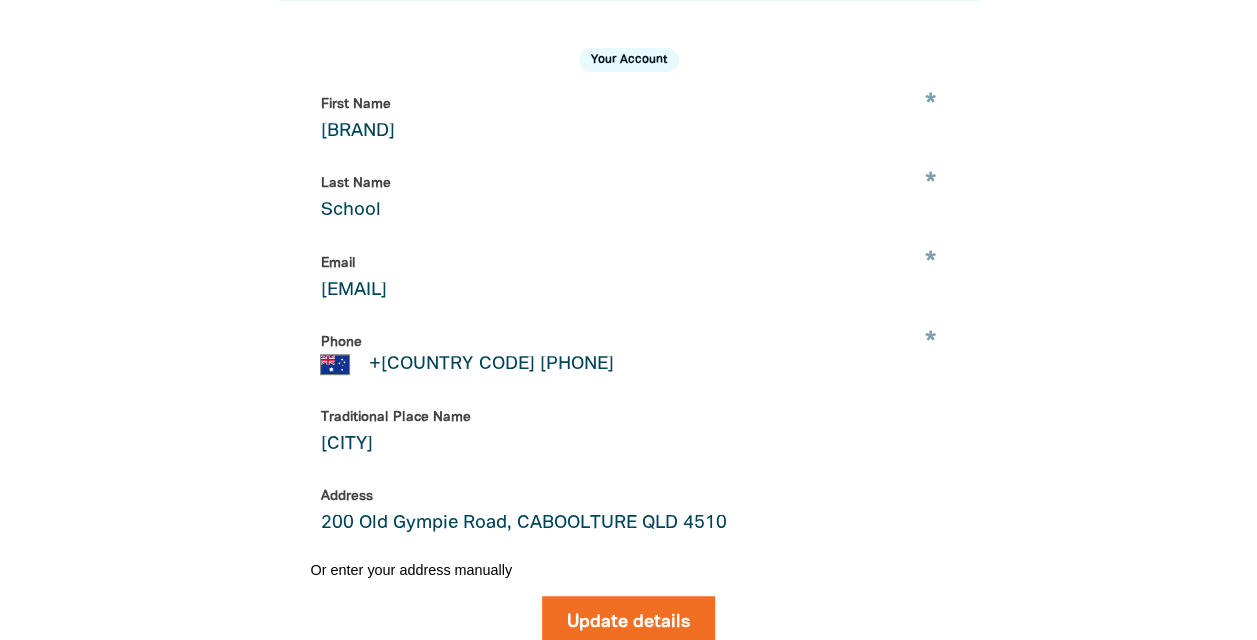 click on "[BRAND]" at bounding box center (629, 119) 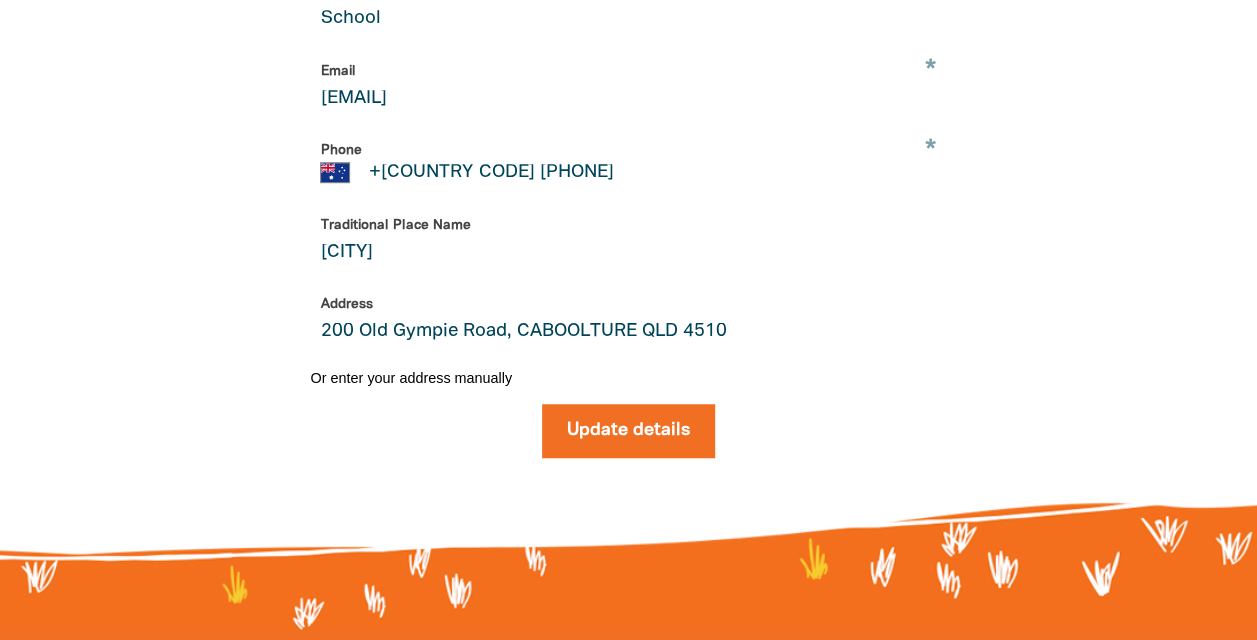 scroll, scrollTop: 582, scrollLeft: 0, axis: vertical 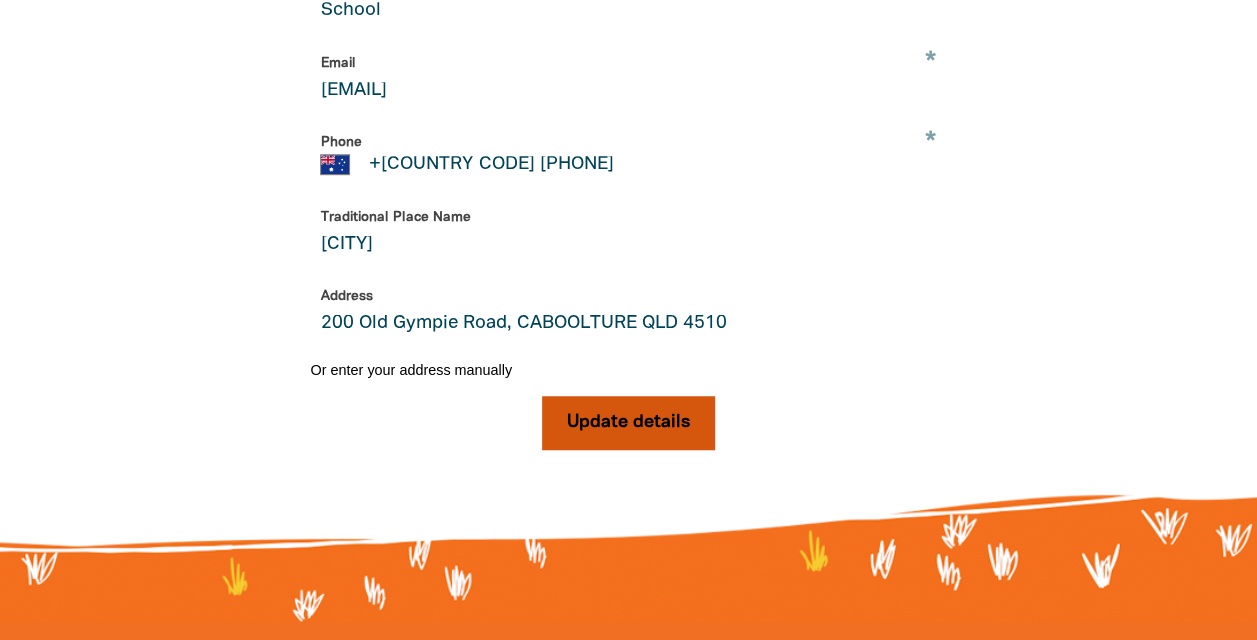 click on "Update details" at bounding box center (628, 423) 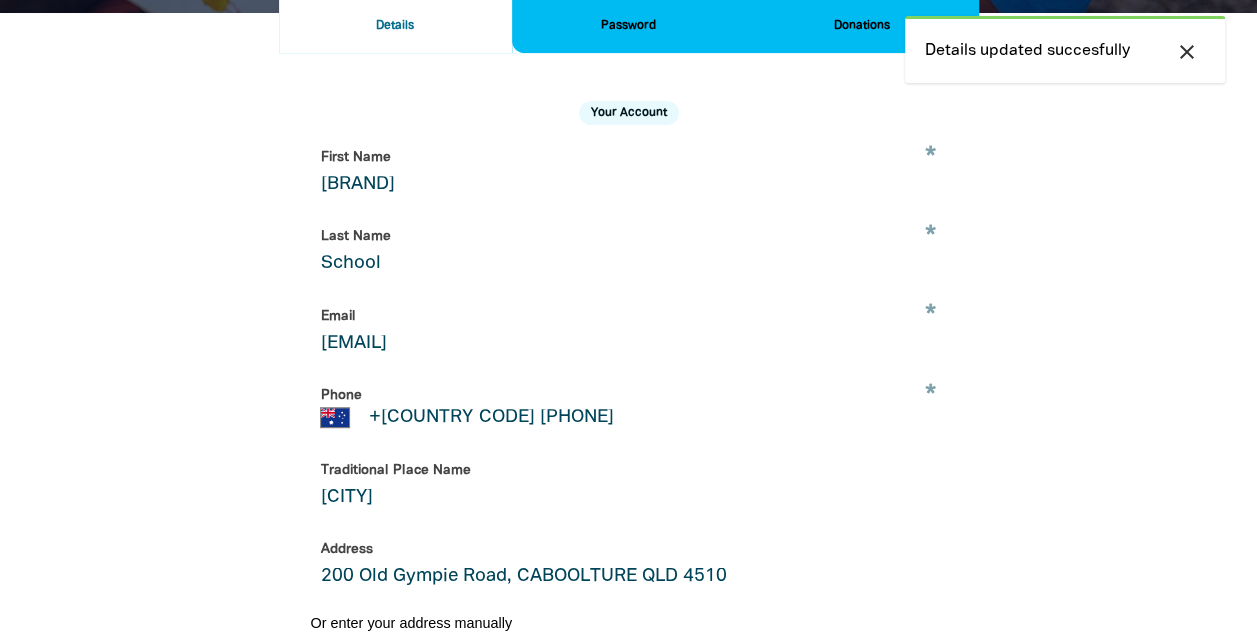 scroll, scrollTop: 182, scrollLeft: 0, axis: vertical 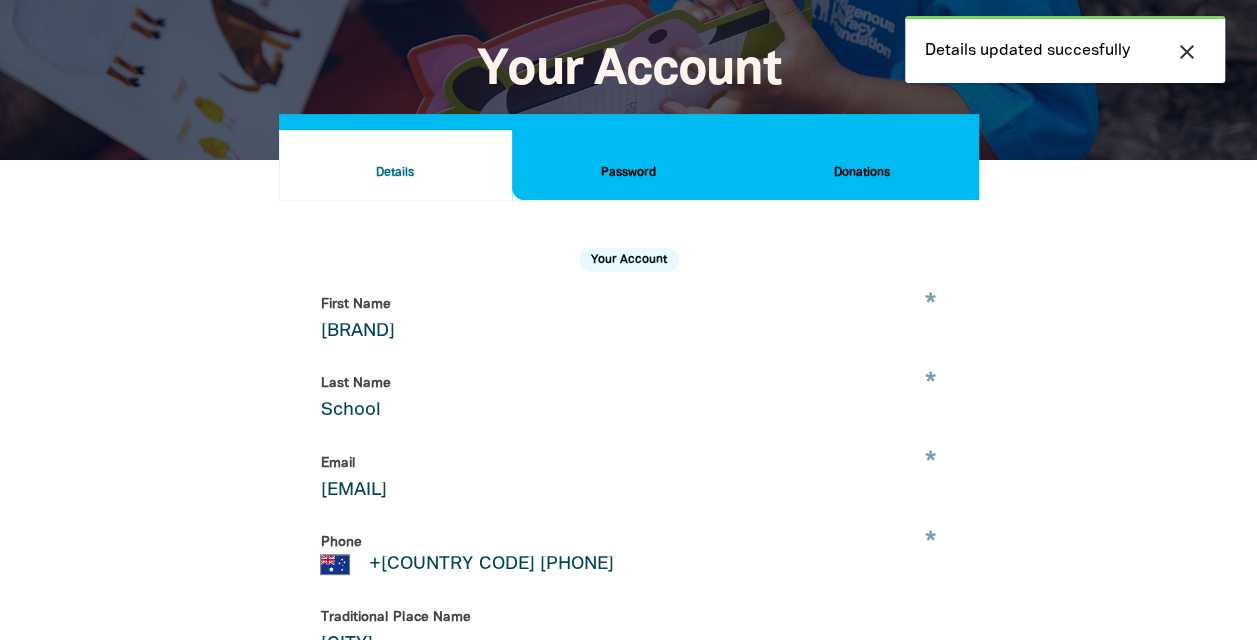 click on "Password" at bounding box center (628, 165) 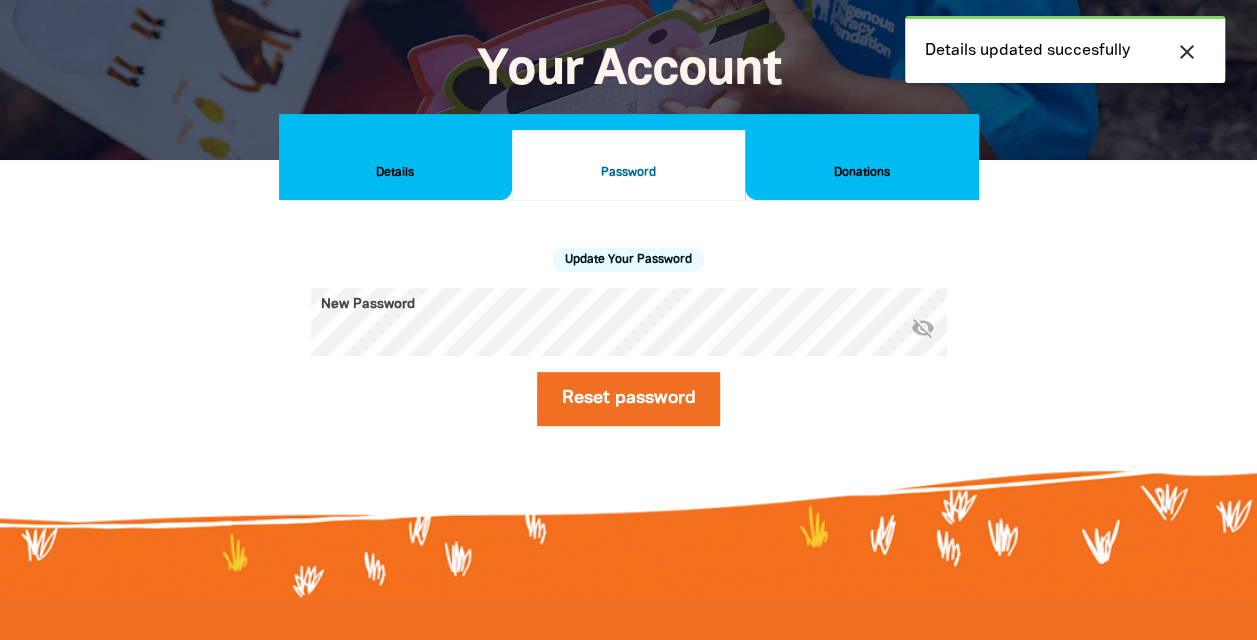 click on "Donations" at bounding box center [861, 173] 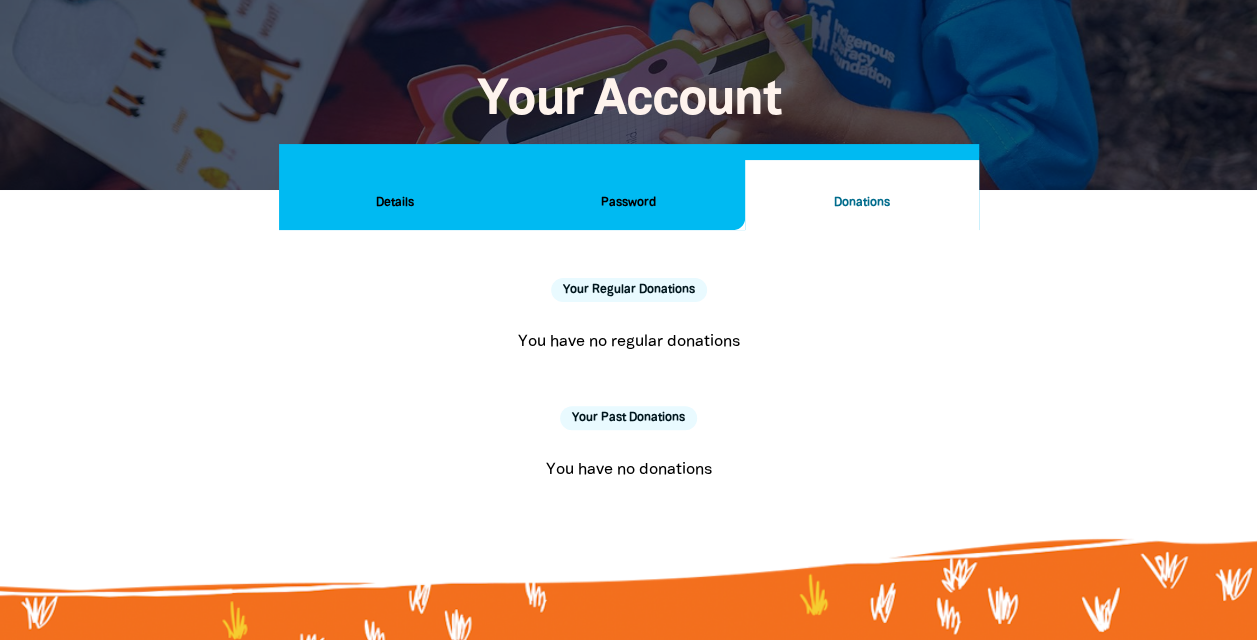 scroll, scrollTop: 0, scrollLeft: 0, axis: both 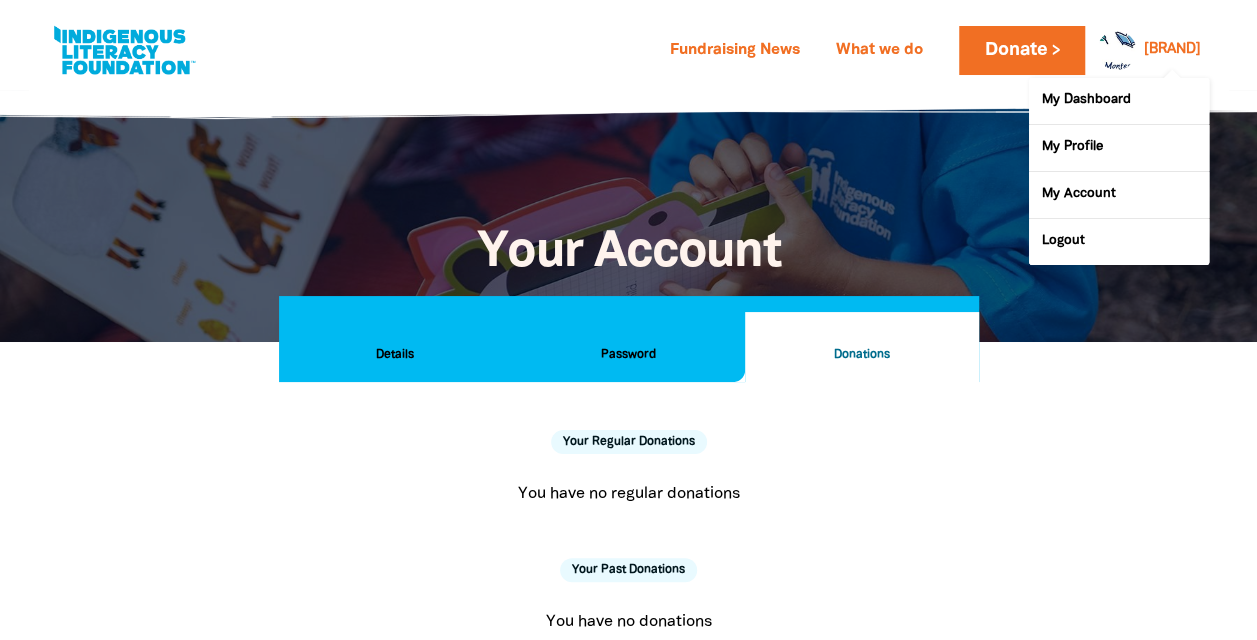 click at bounding box center [1112, 50] 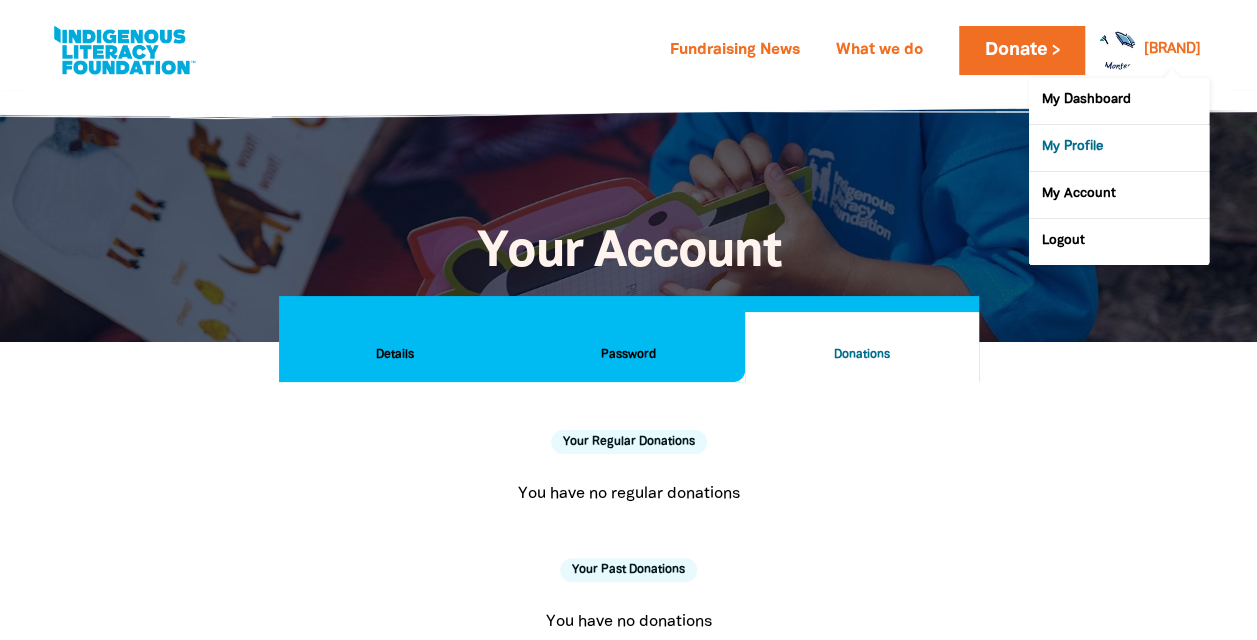click on "My Profile" at bounding box center [1119, 148] 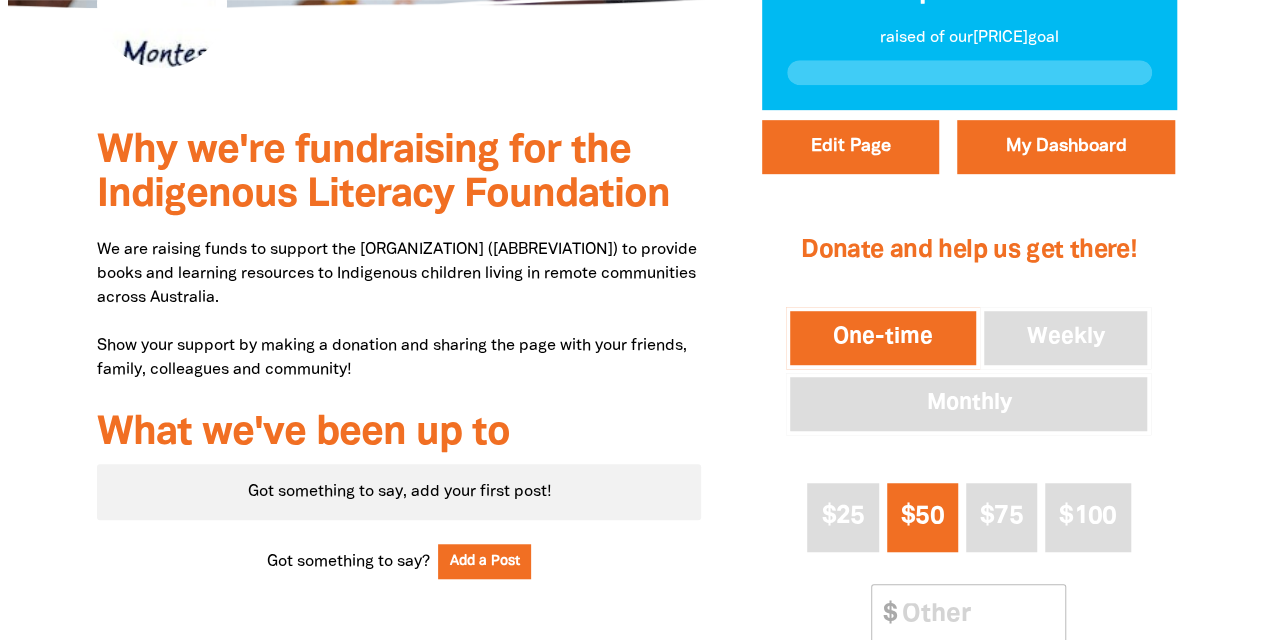 scroll, scrollTop: 200, scrollLeft: 0, axis: vertical 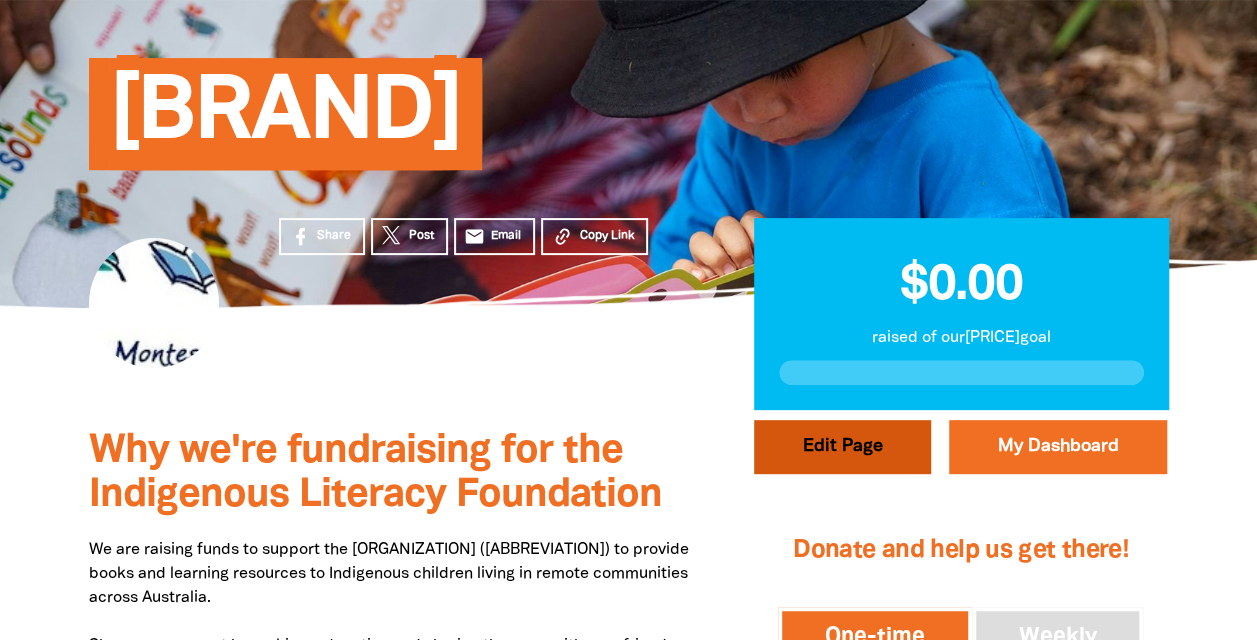 click on "Edit Page" at bounding box center [842, 447] 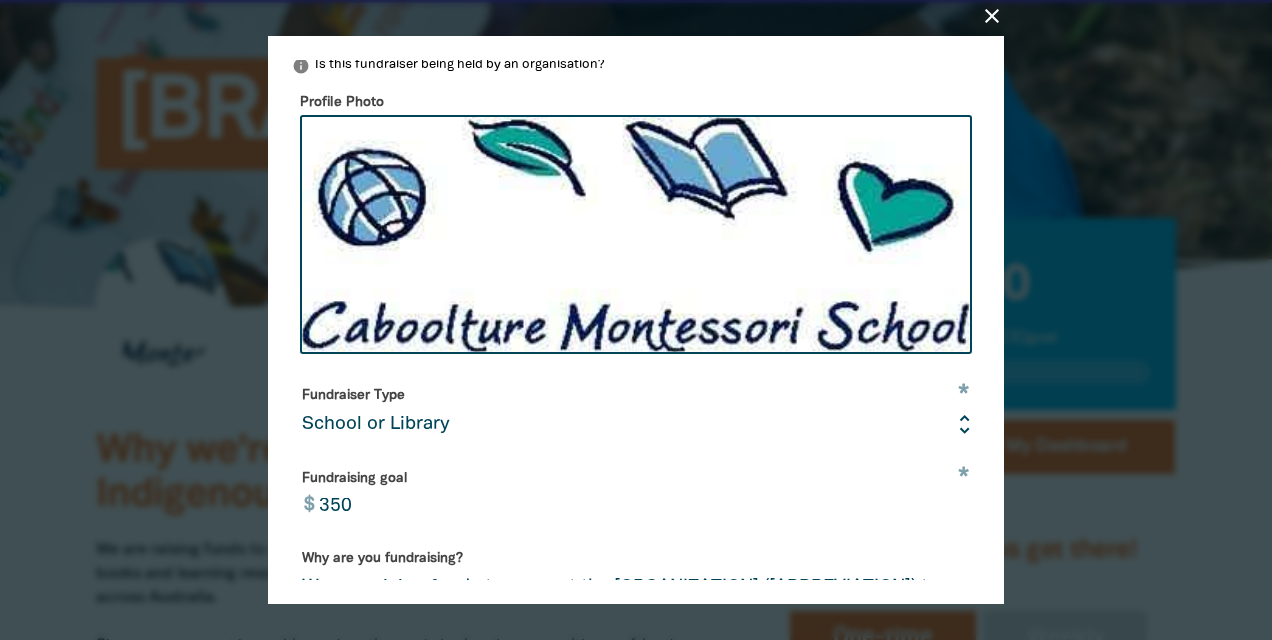scroll, scrollTop: 300, scrollLeft: 0, axis: vertical 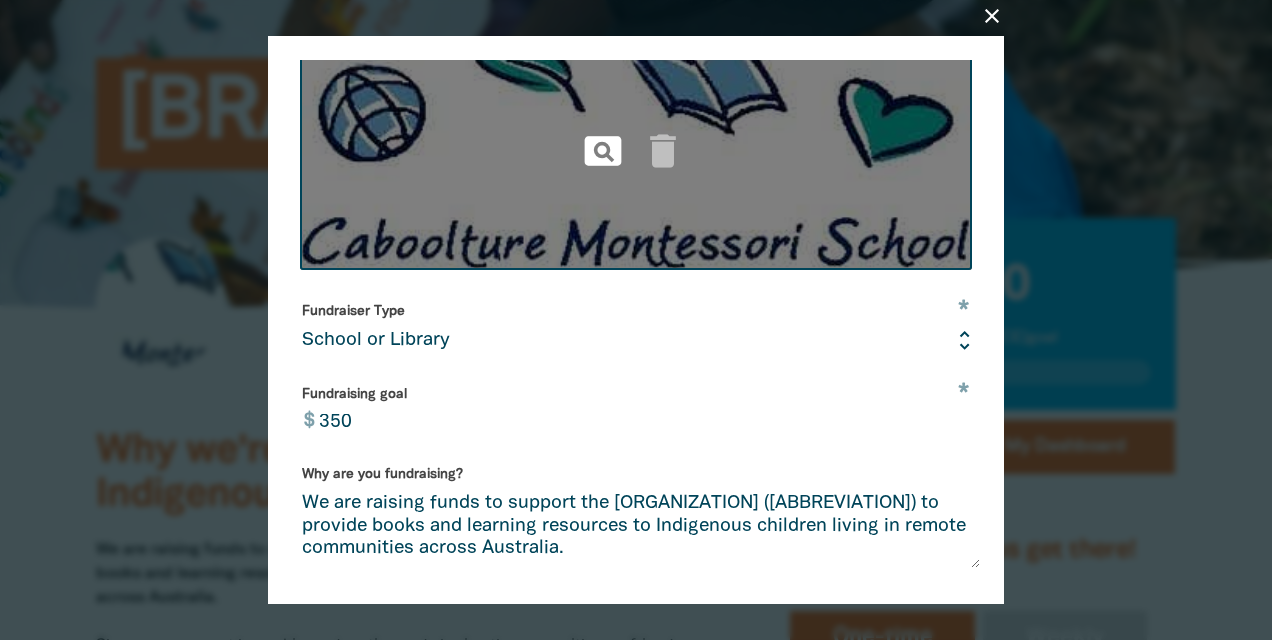 click on "pageview" at bounding box center [603, 151] 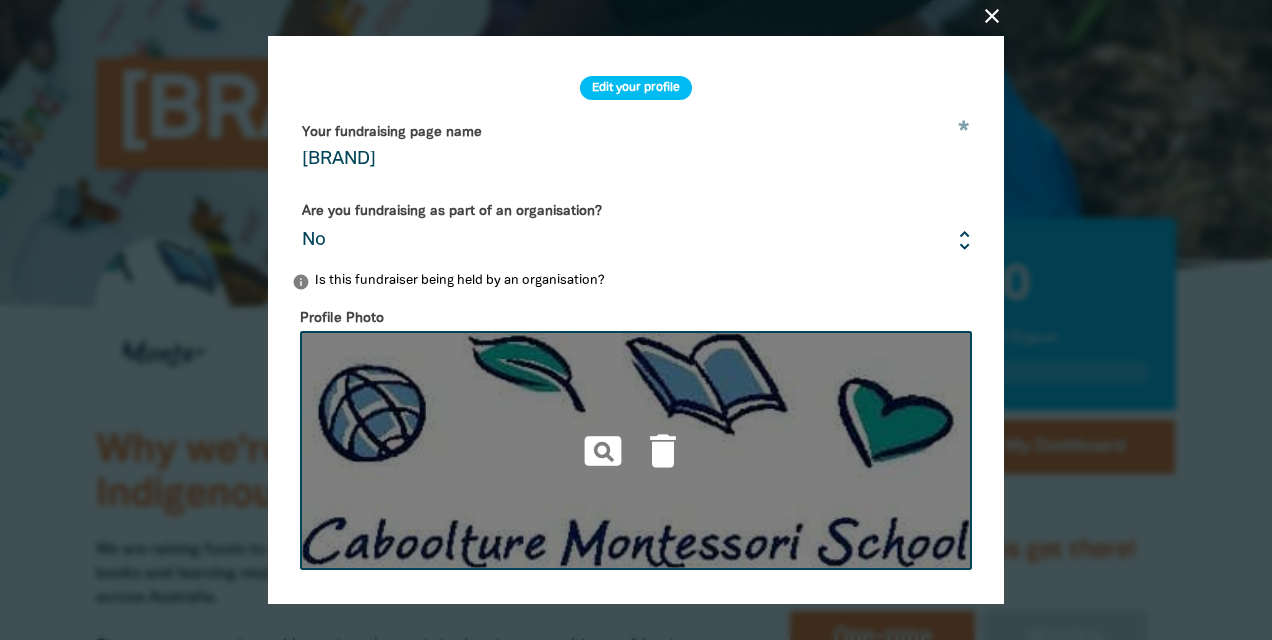 scroll, scrollTop: 0, scrollLeft: 0, axis: both 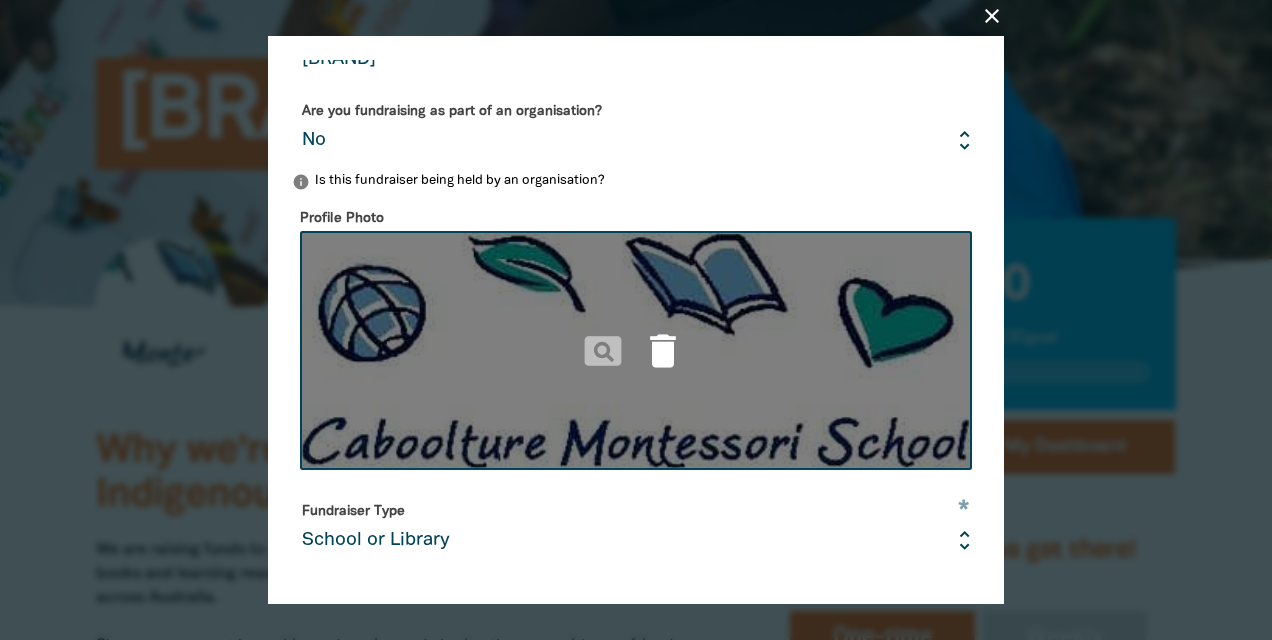 click on "delete" at bounding box center [663, 351] 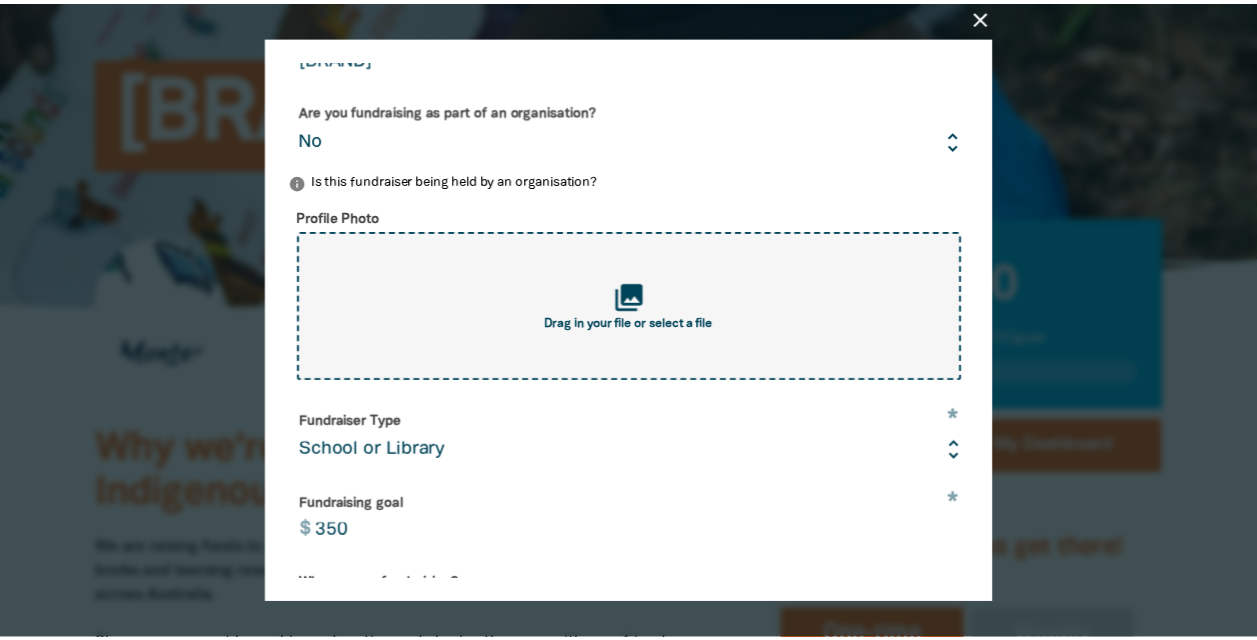 scroll, scrollTop: 414, scrollLeft: 0, axis: vertical 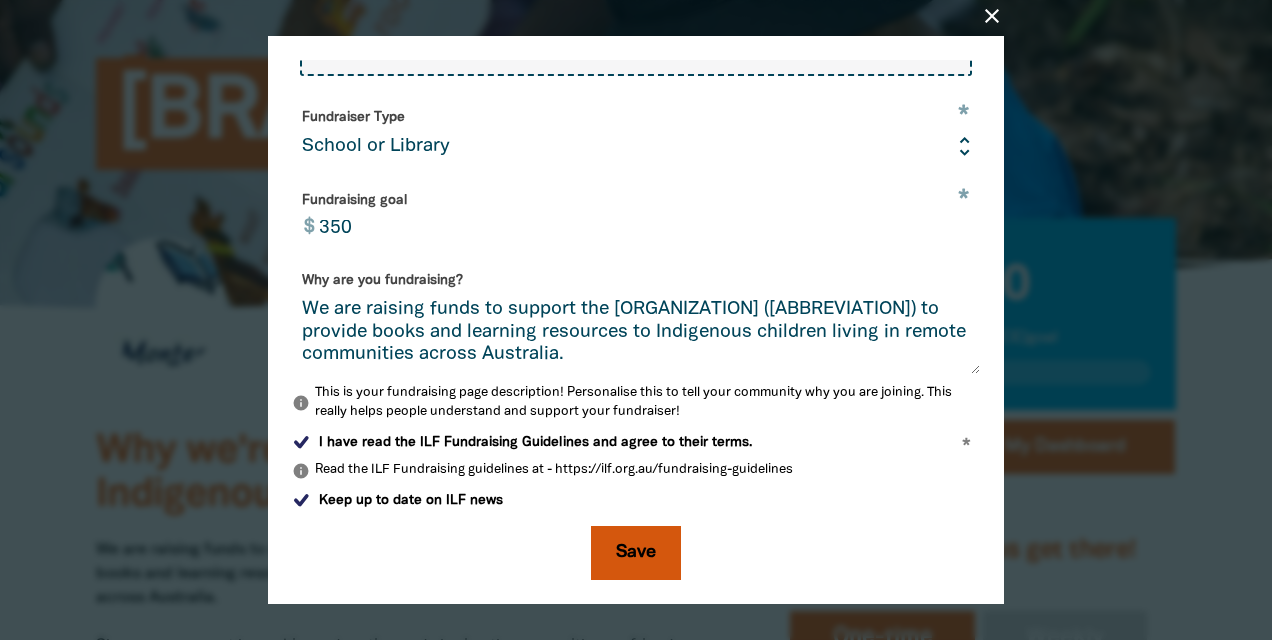 click on "Save" at bounding box center [636, 553] 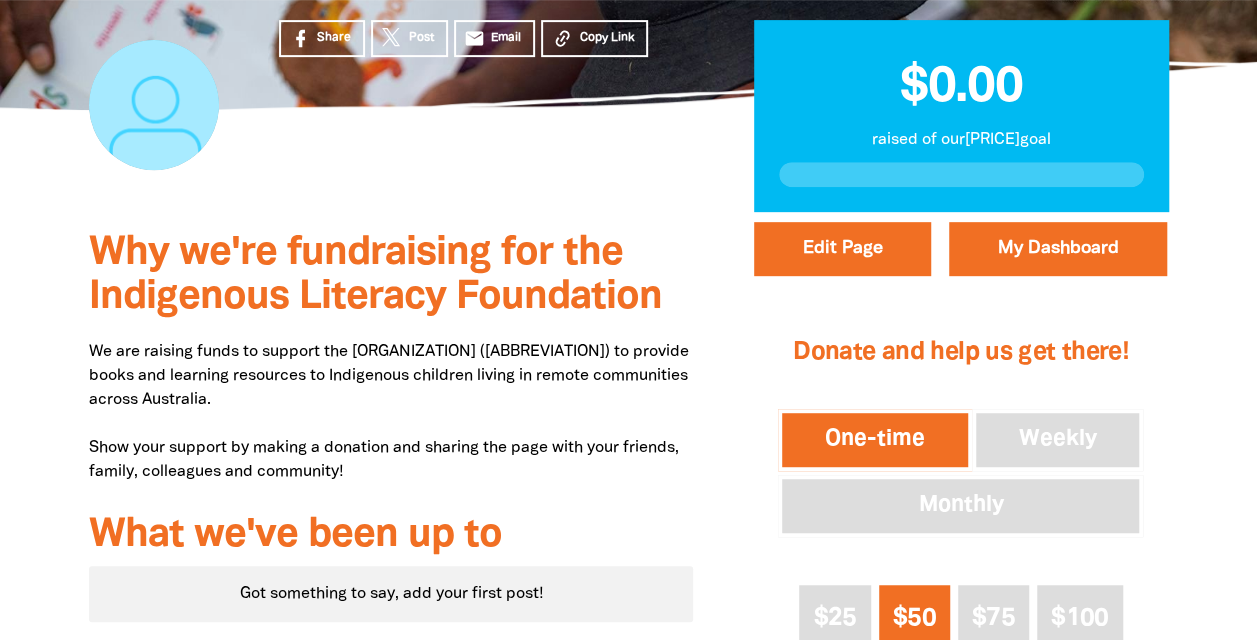 scroll, scrollTop: 600, scrollLeft: 0, axis: vertical 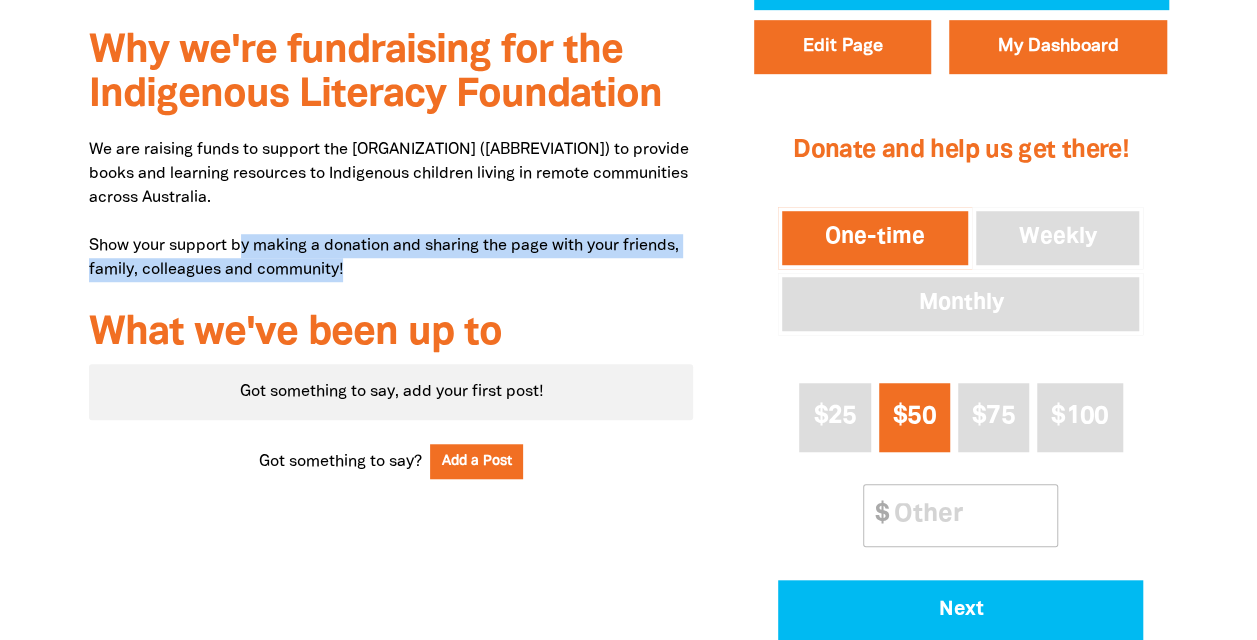 drag, startPoint x: 242, startPoint y: 346, endPoint x: 562, endPoint y: 371, distance: 320.97507 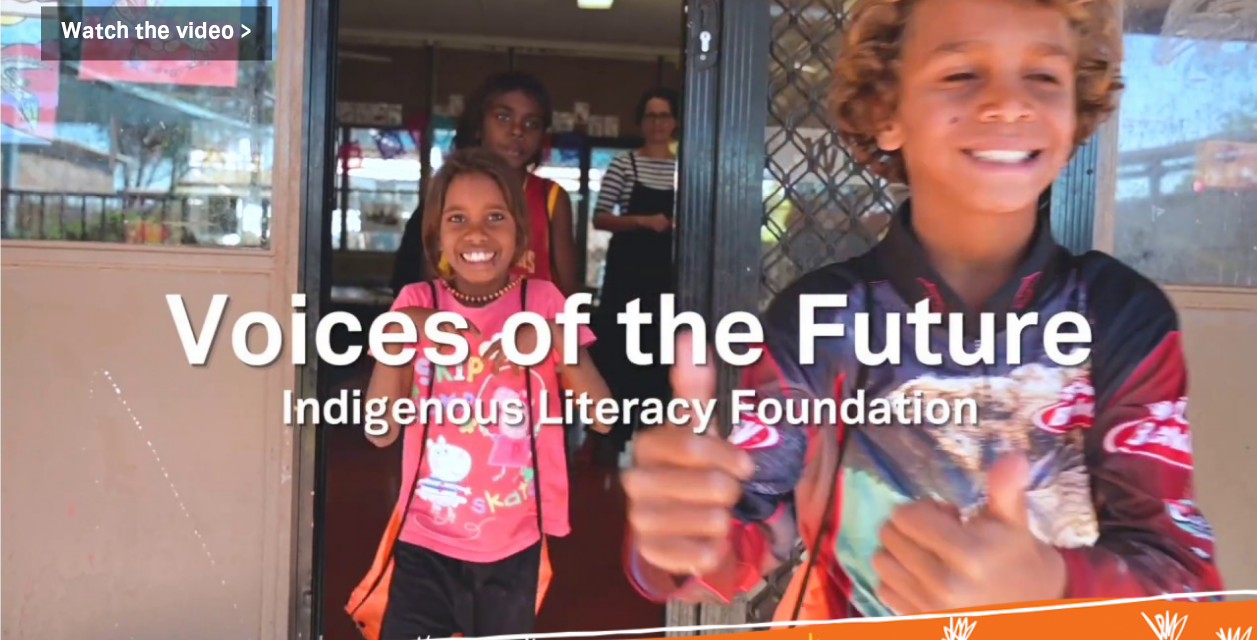 scroll, scrollTop: 1744, scrollLeft: 0, axis: vertical 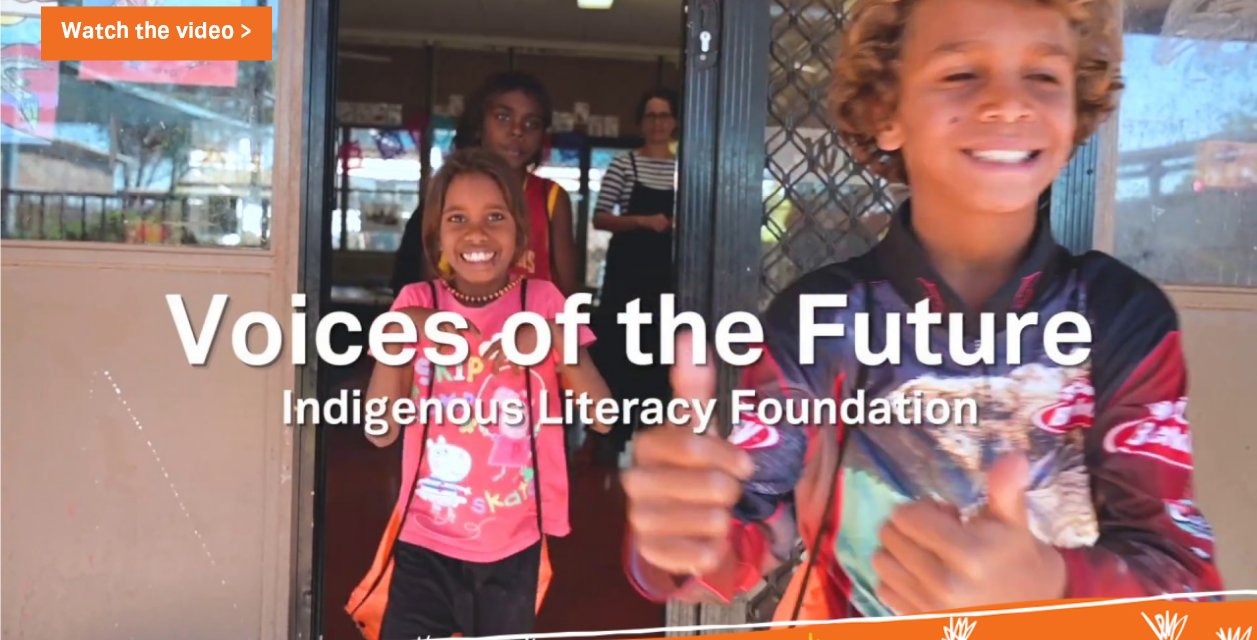 click on "Watch the video >" at bounding box center (156, 33) 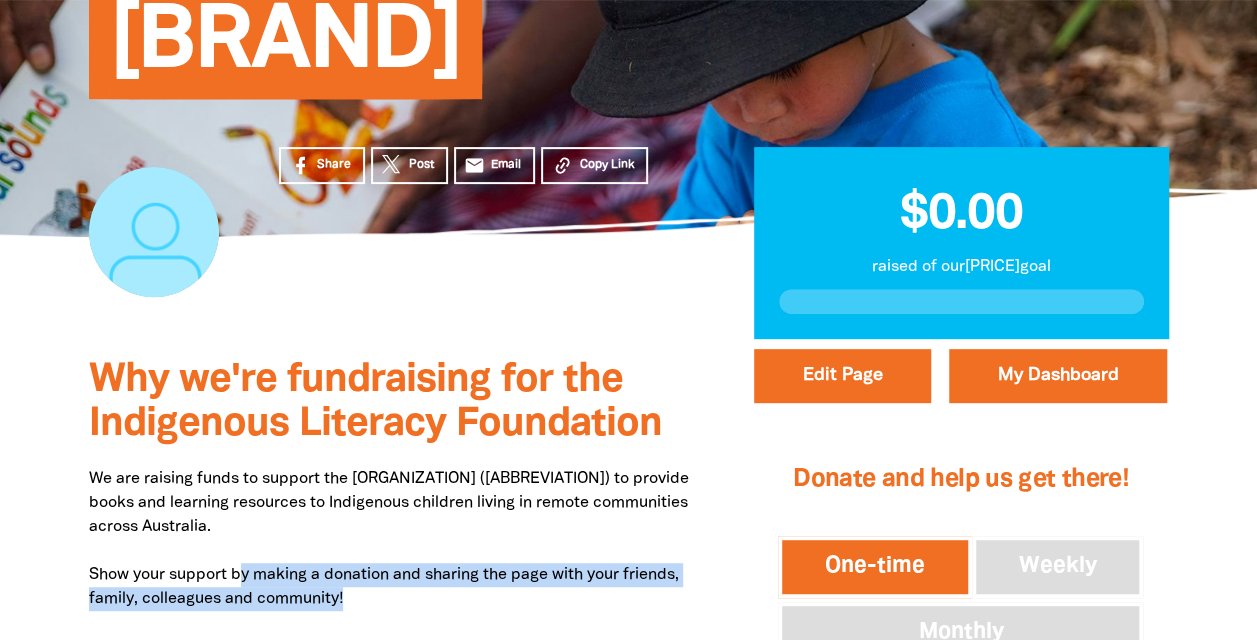 scroll, scrollTop: 300, scrollLeft: 0, axis: vertical 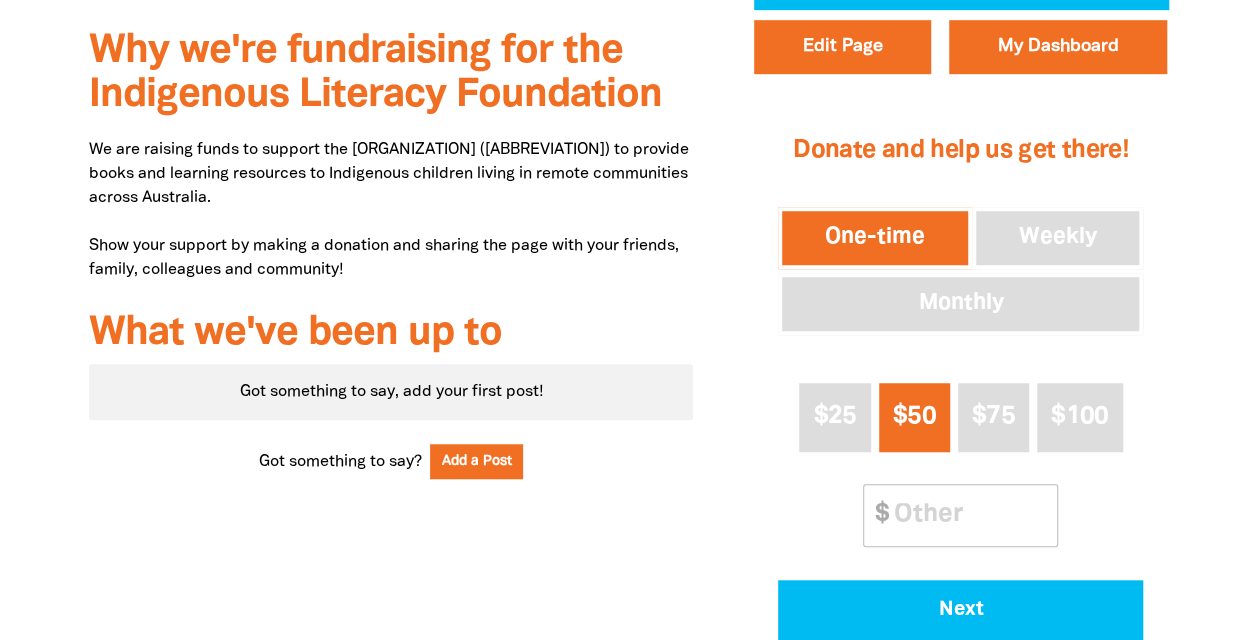 click on "We are raising funds to support the [ORGANIZATION] ([ABBREVIATION]) to provide books and learning resources to Indigenous children living in remote communities across Australia.  Show your support by making a donation and sharing the page with your friends, family, colleagues and community!" at bounding box center [391, 210] 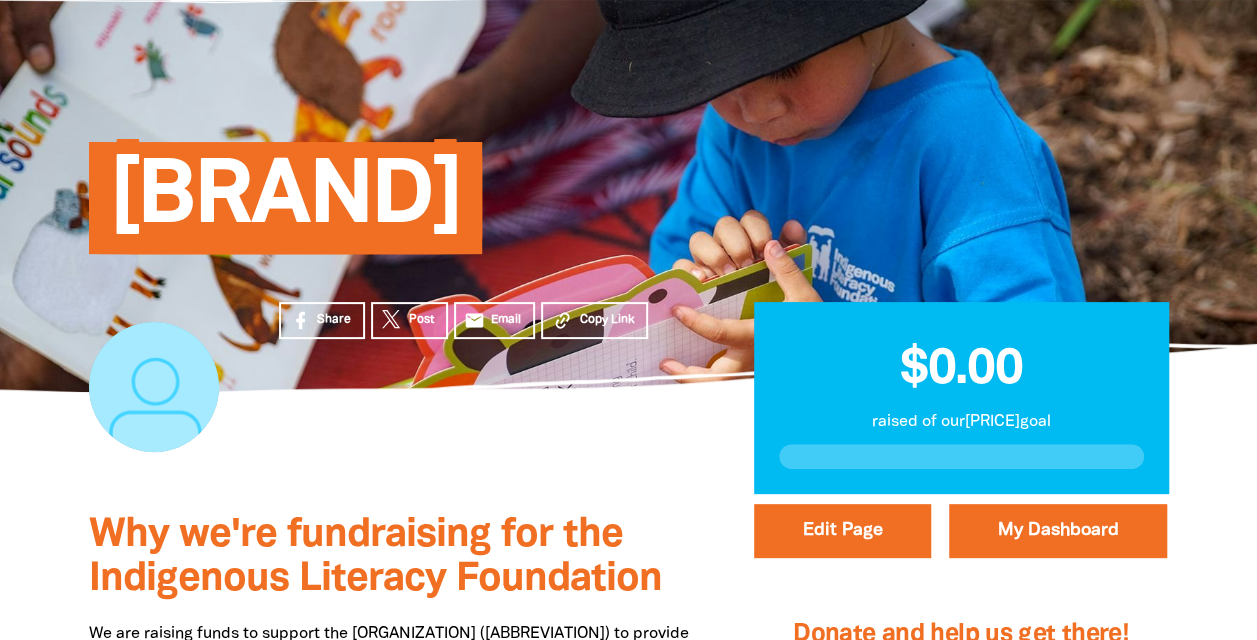 scroll, scrollTop: 0, scrollLeft: 0, axis: both 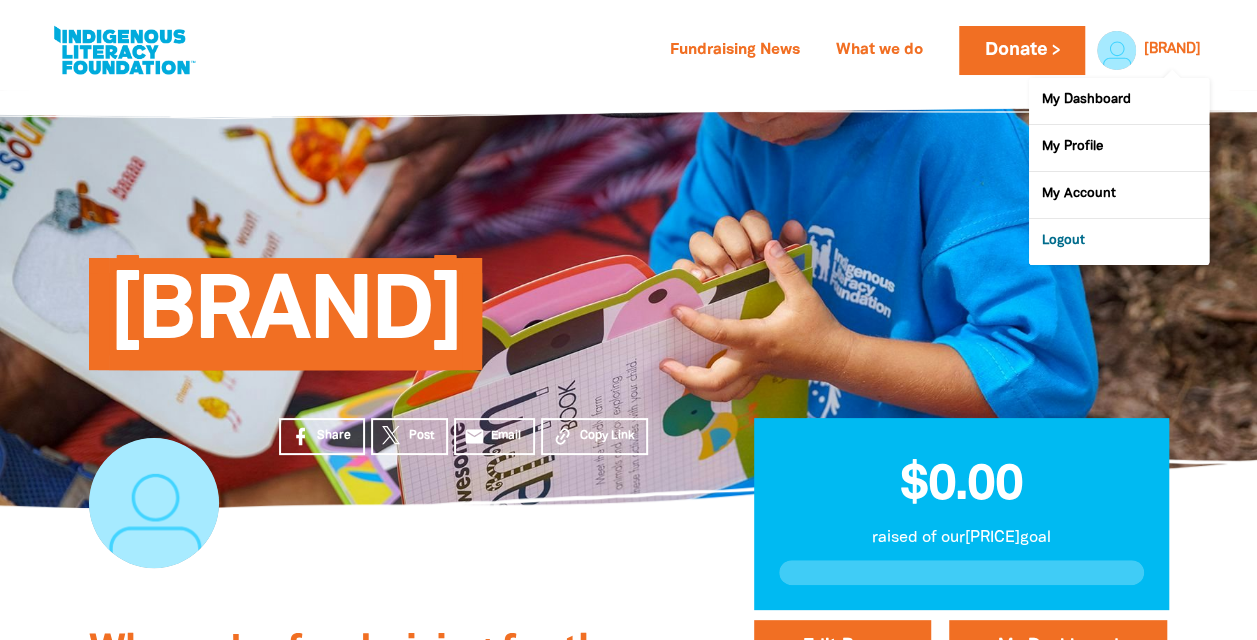 click on "Logout" at bounding box center (1119, 242) 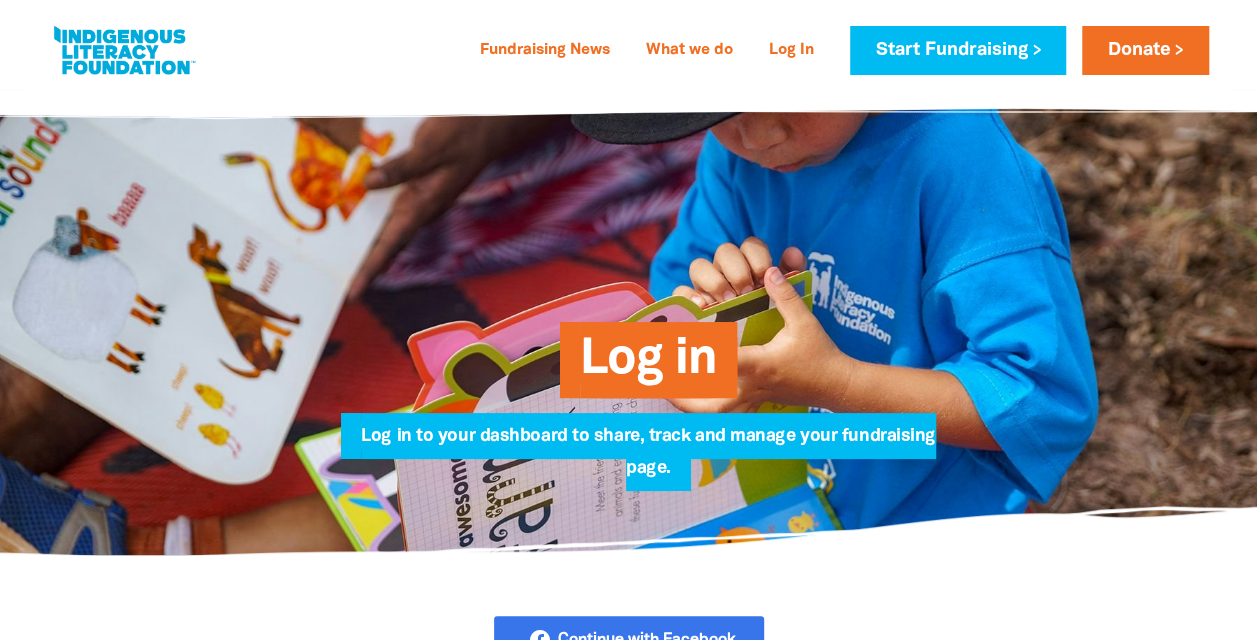 click on "Log in Log in to your dashboard to share, track and manage your fundraising page." at bounding box center (629, 322) 